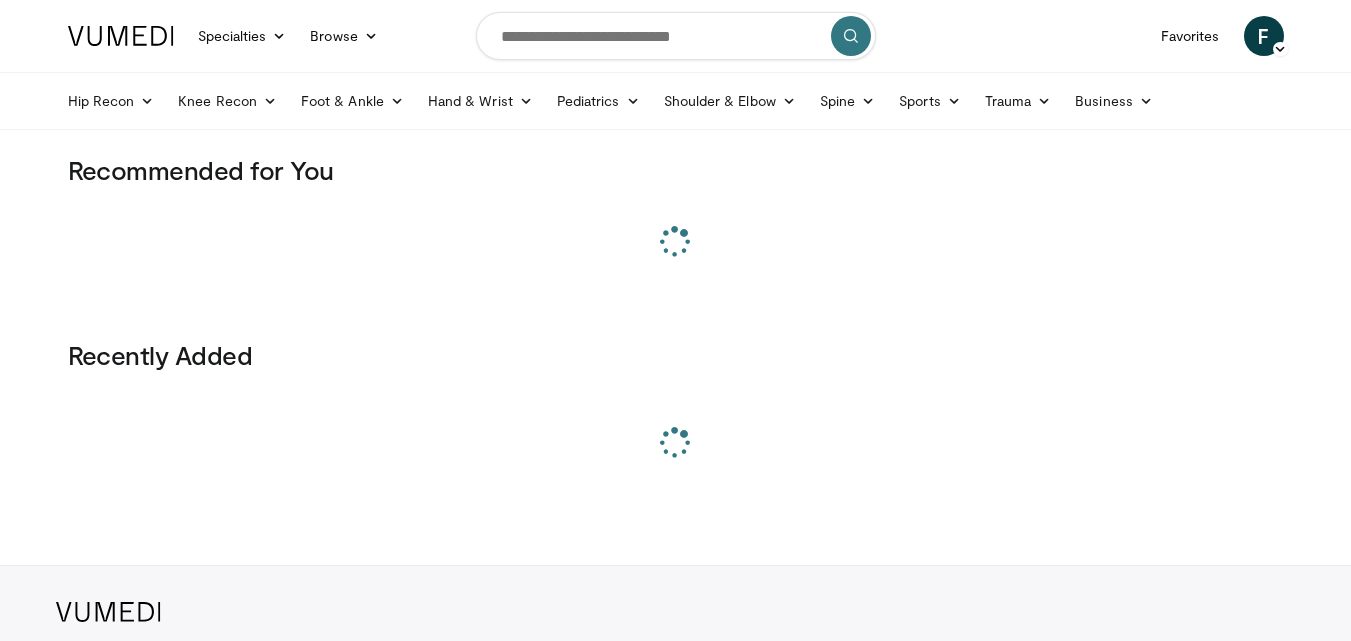 scroll, scrollTop: 0, scrollLeft: 0, axis: both 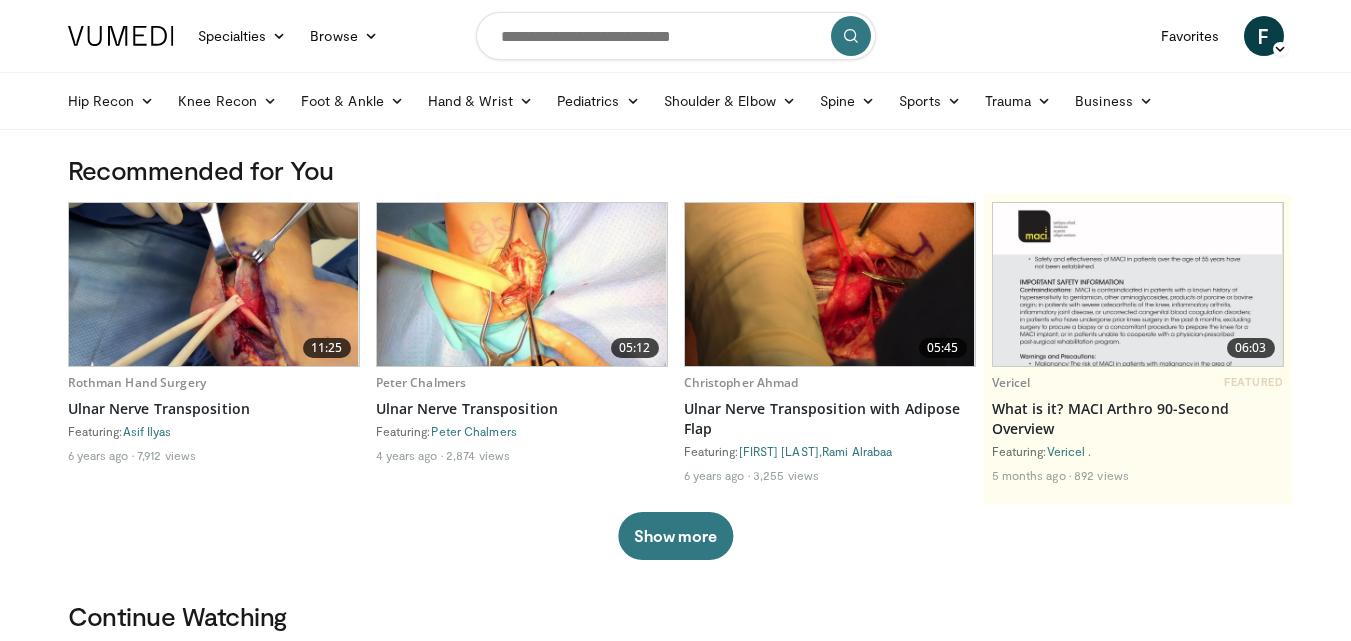 click at bounding box center [214, 284] 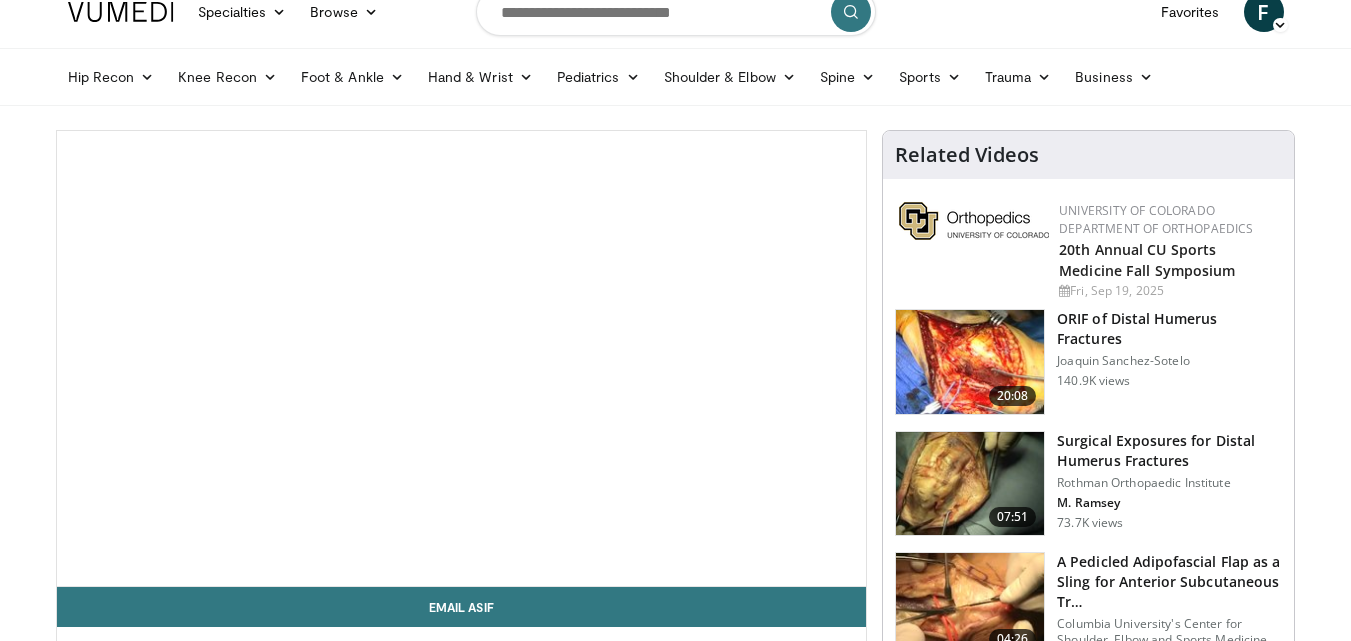 scroll, scrollTop: 217, scrollLeft: 0, axis: vertical 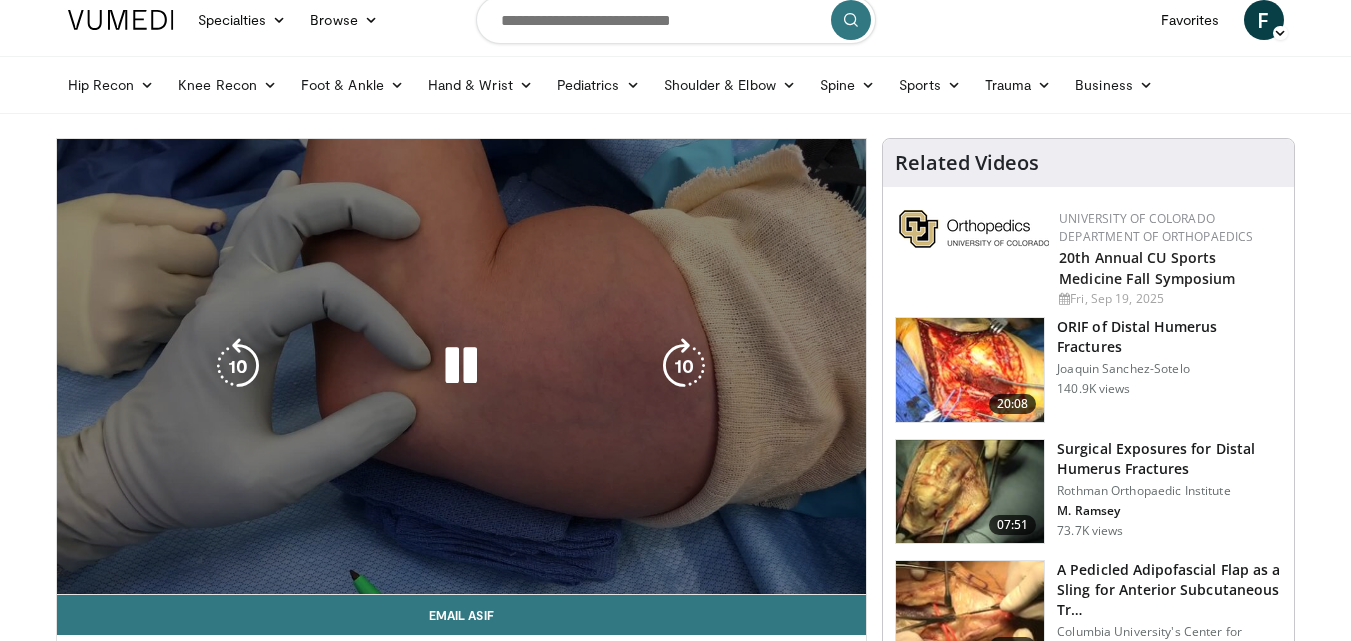click on "10 seconds
Tap to unmute" at bounding box center [462, 366] 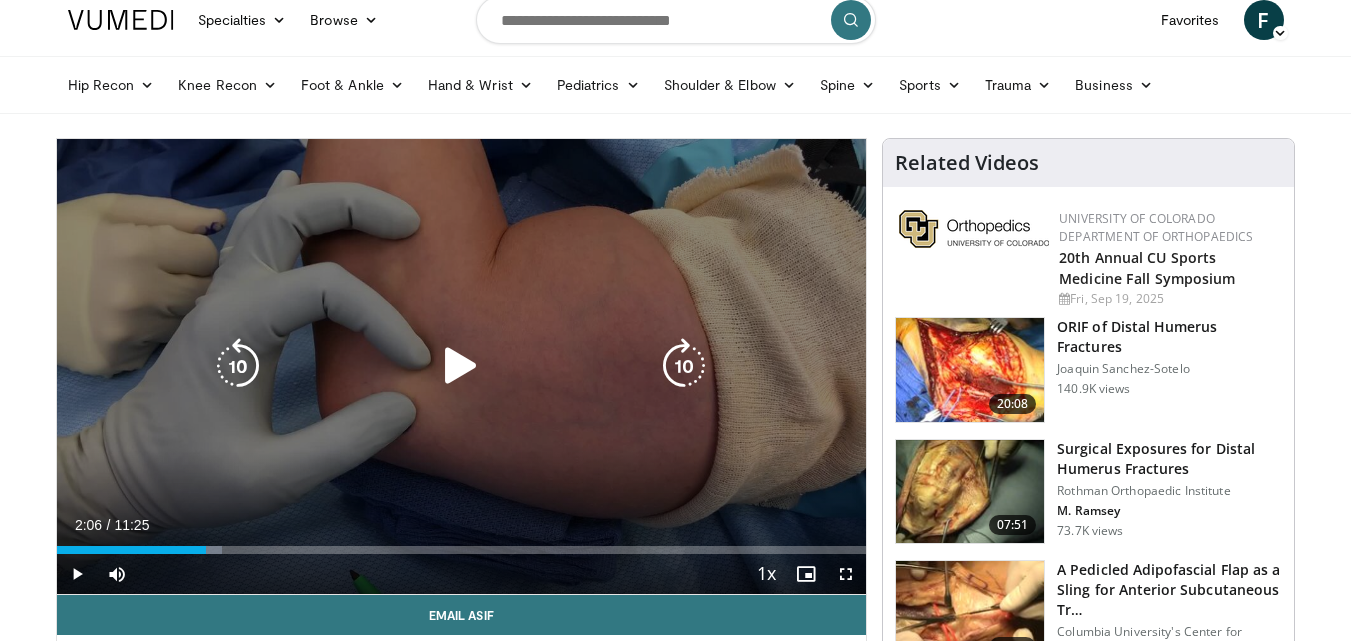 click at bounding box center (461, 366) 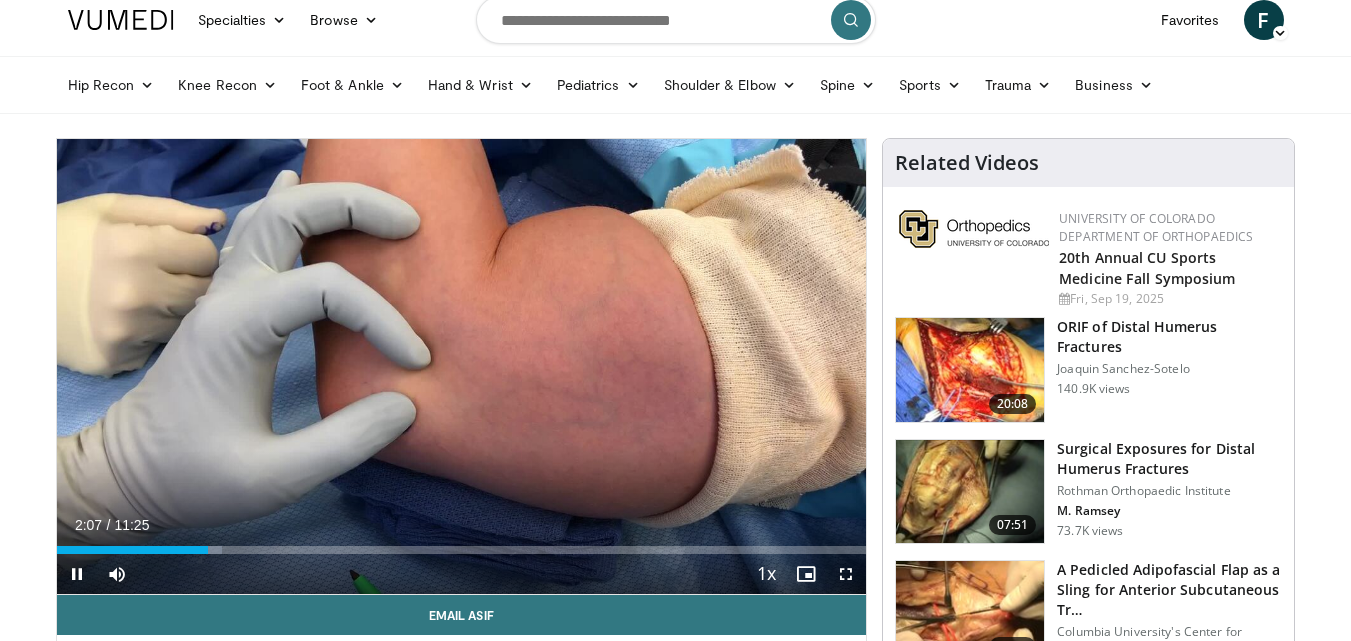 click on "Specialties
Adult & Family Medicine
Allergy, Asthma, Immunology
Anesthesiology
Cardiology
Dental
Dermatology
Endocrinology
Gastroenterology & Hepatology
General Surgery
Hematology & Oncology
Infectious Disease
Nephrology
Neurology
Neurosurgery
Obstetrics & Gynecology
Ophthalmology
Oral Maxillofacial
Orthopaedics
Otolaryngology
Pediatrics
Plastic Surgery
Podiatry
Psychiatry
Pulmonology
Radiation Oncology
Radiology
Rheumatology
Urology" at bounding box center (675, 1583) 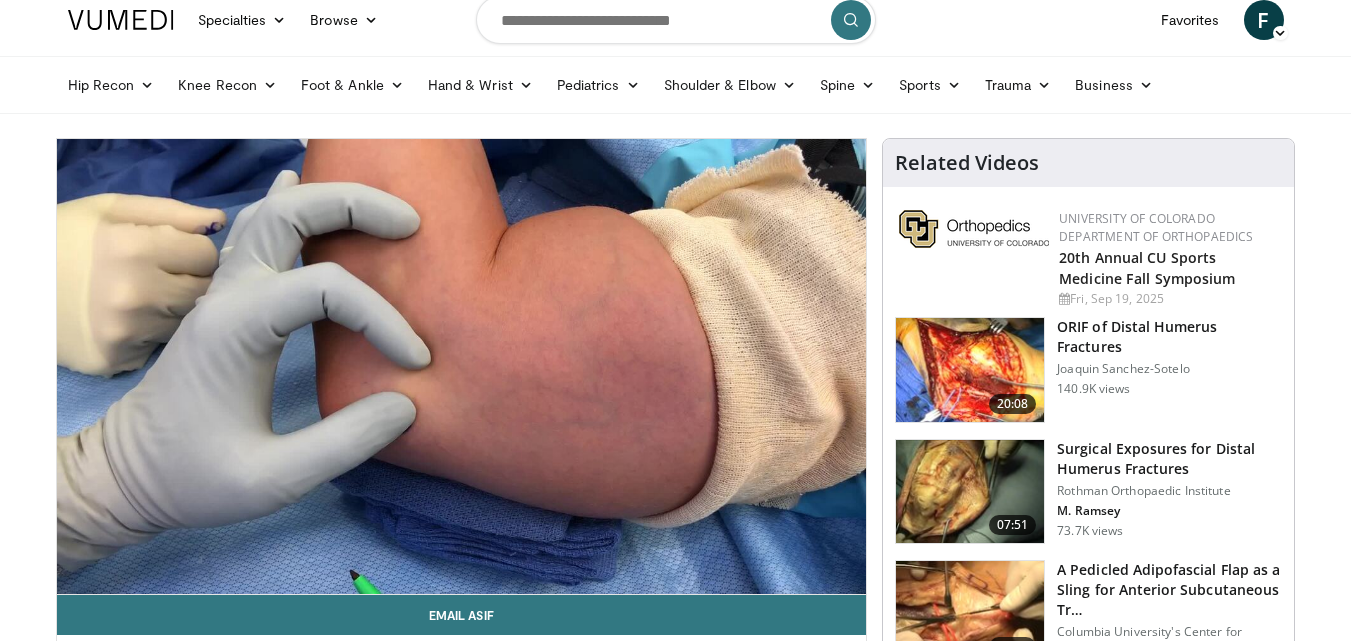 click on "10 seconds
Tap to unmute" at bounding box center (462, 366) 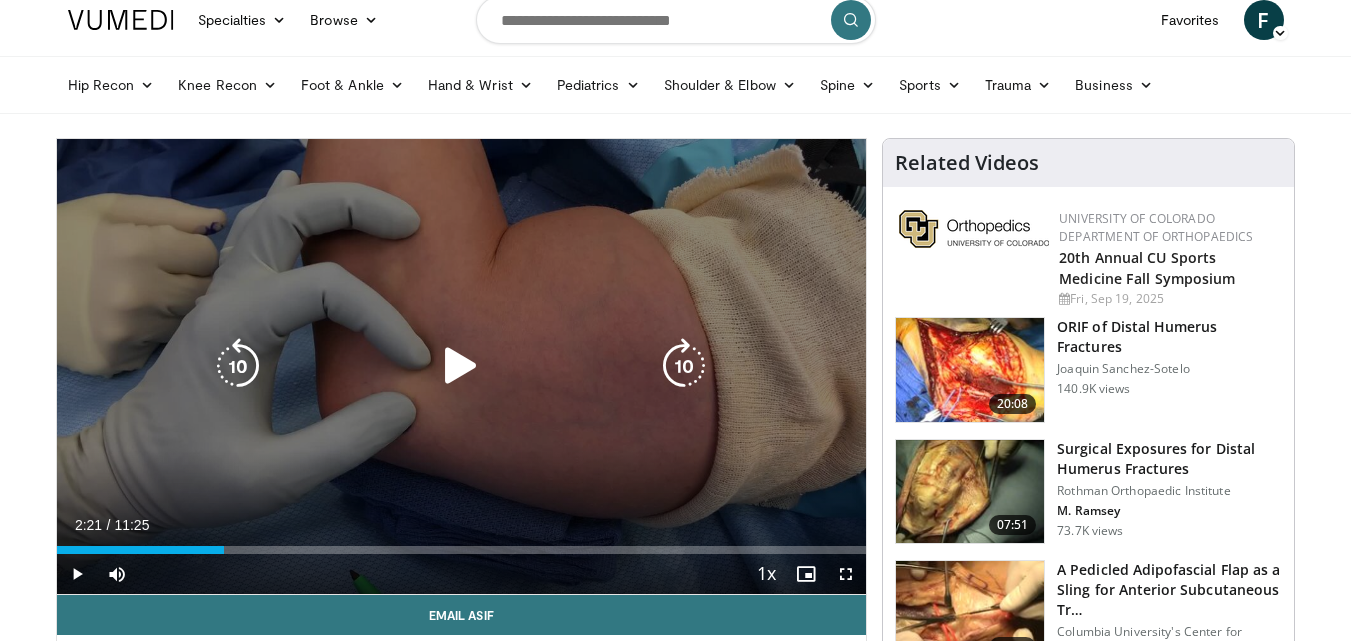 click at bounding box center (461, 366) 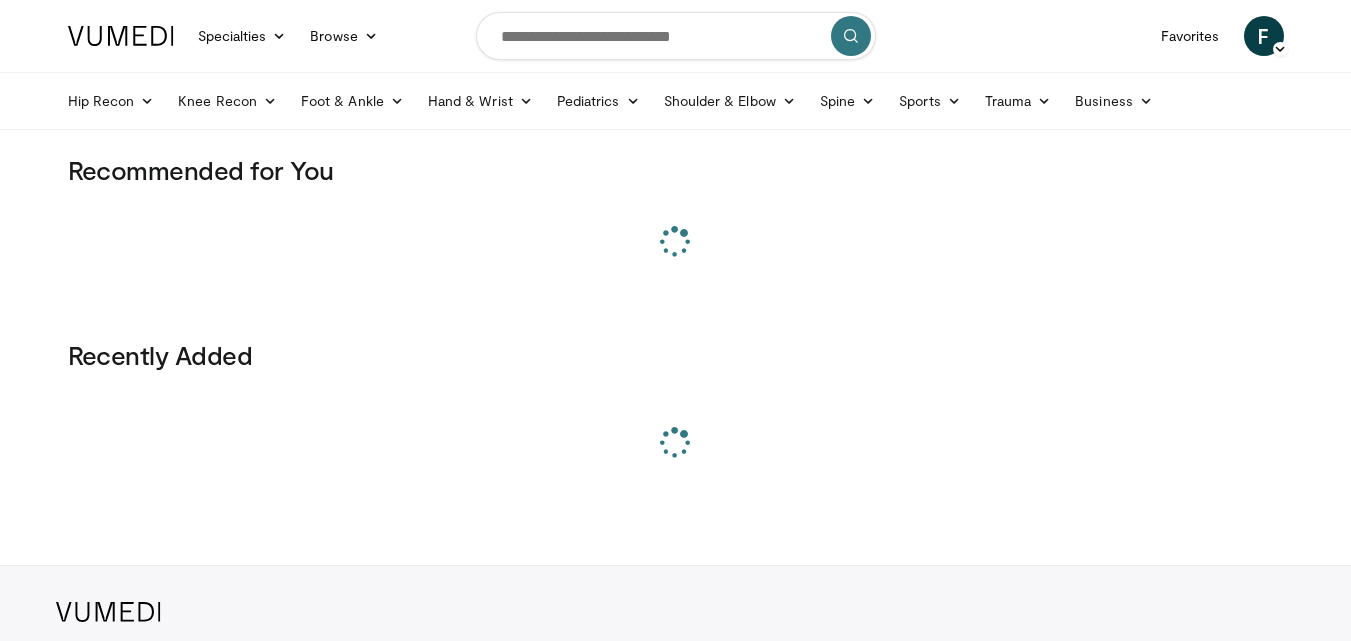 scroll, scrollTop: 0, scrollLeft: 0, axis: both 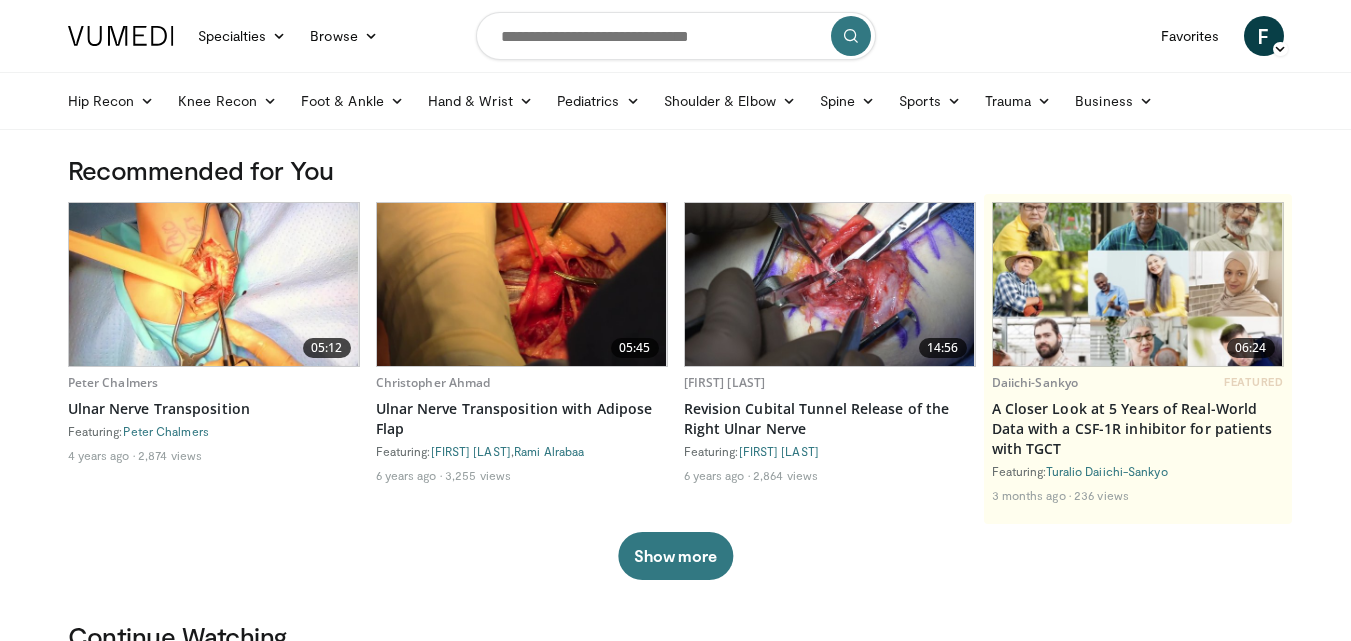 click on "[FIRST] [LAST]
Artroplastia de quadril
Artroplastia de revisão do quadril
Preservação do quadril
Knee Recon
Artroplastia do Joelho
Artroplastia de revisão do joelho
Preservação do Joelho
Foot & Ankle
Antepé
Meio do pé
Pé traseiro
Tornozelo
Mão Pulso" at bounding box center [676, 101] 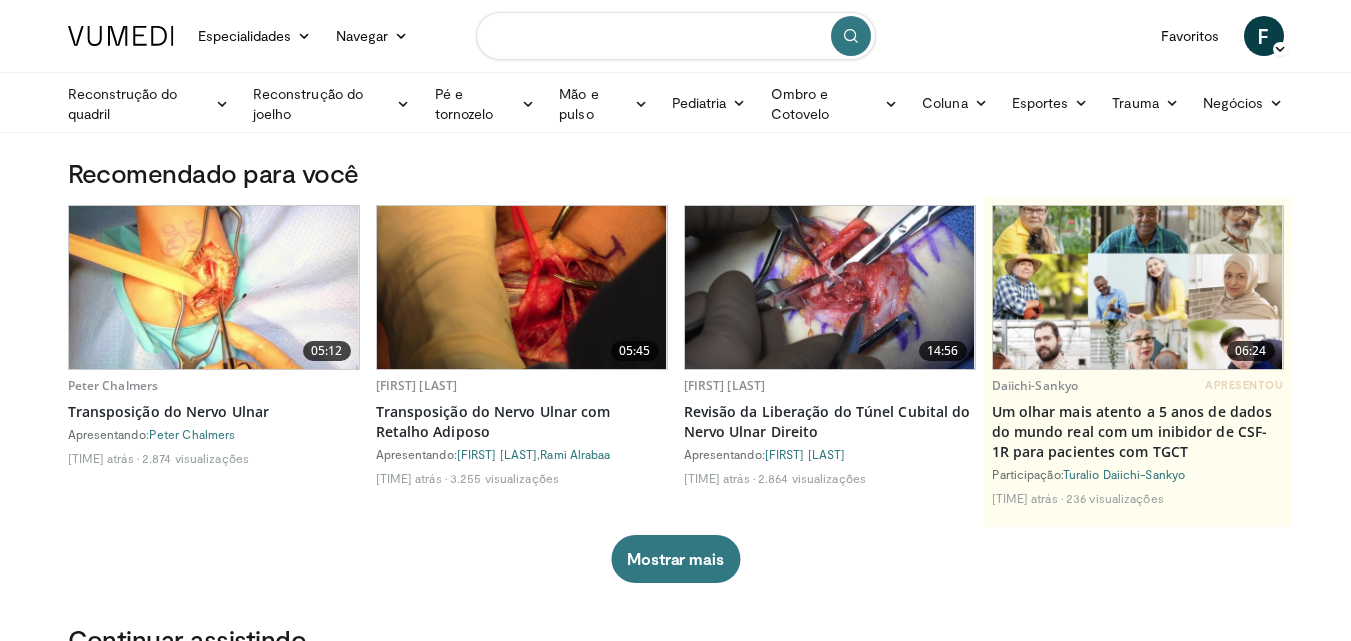 click at bounding box center [676, 36] 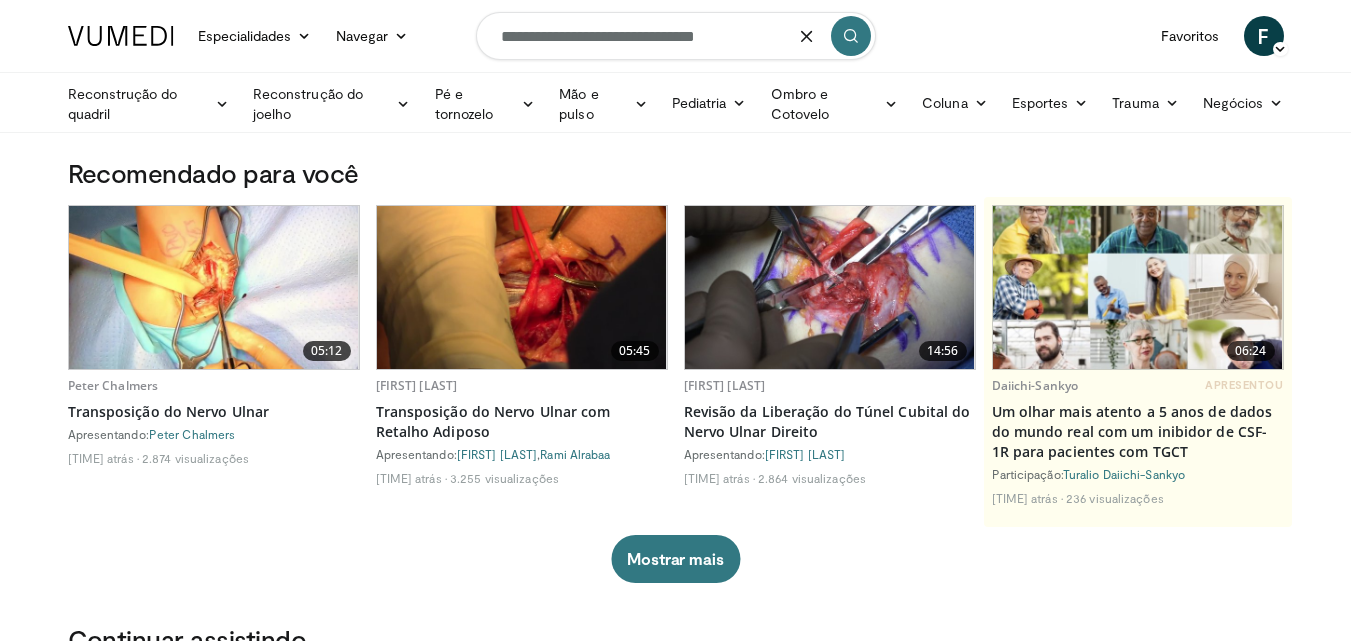 type on "**********" 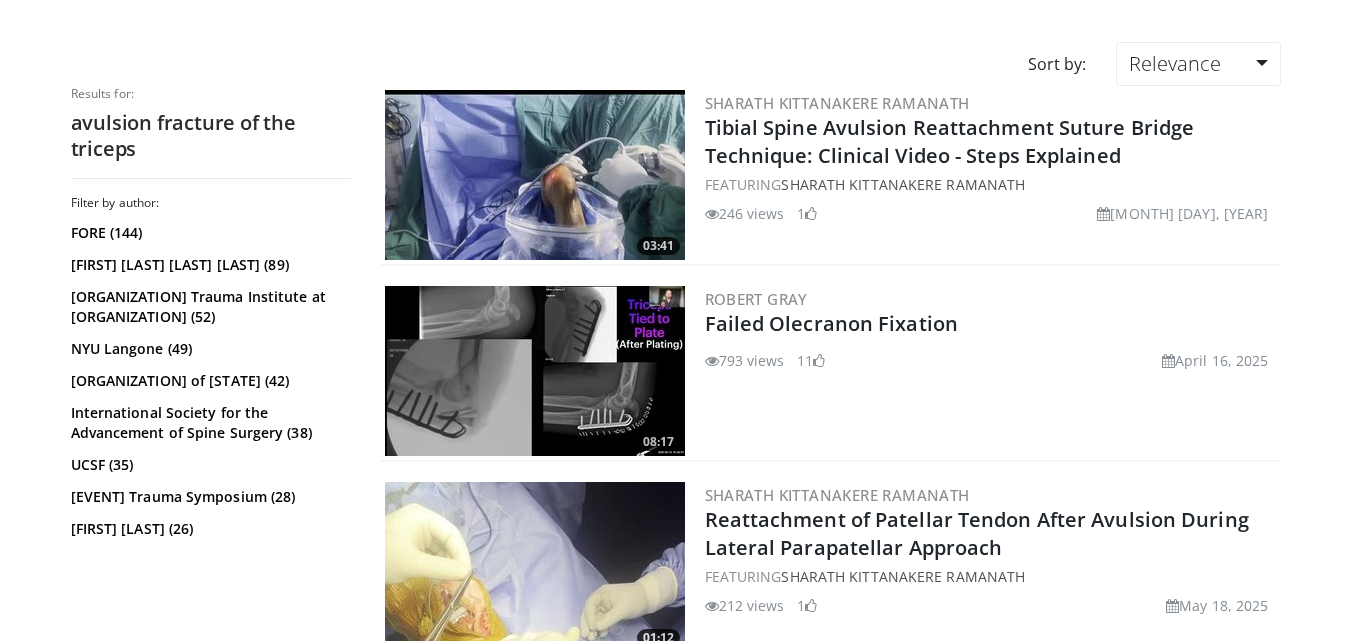 scroll, scrollTop: 0, scrollLeft: 0, axis: both 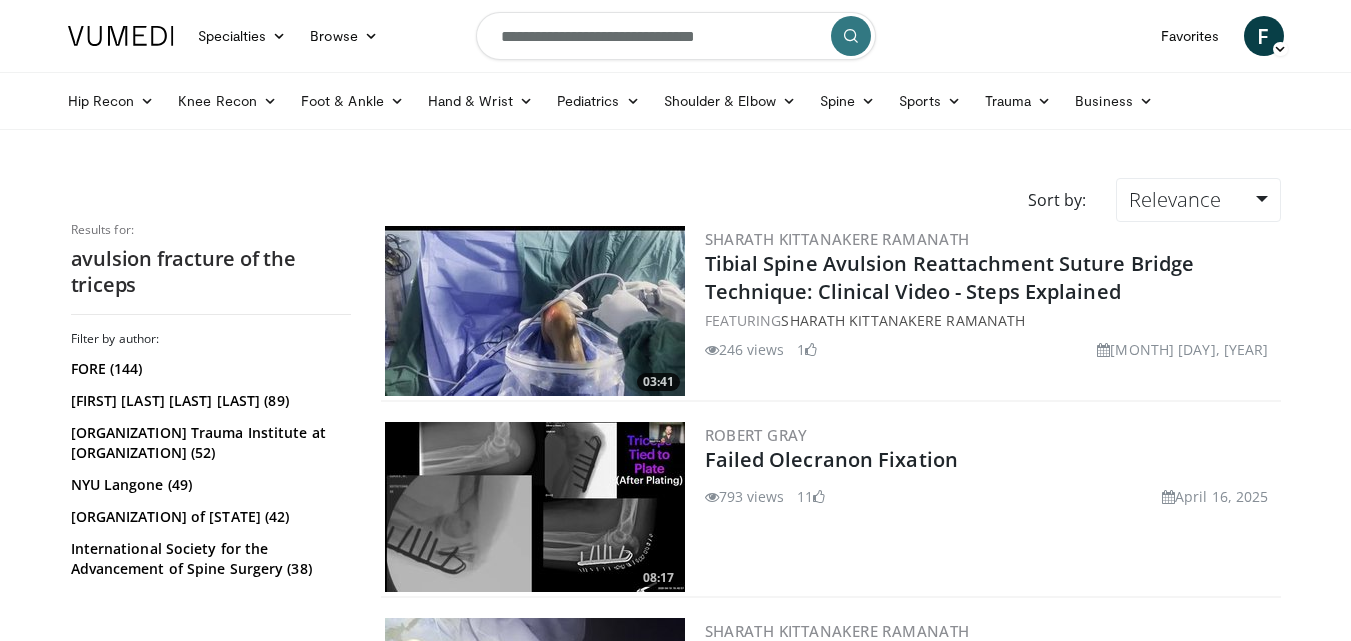 click on "**********" at bounding box center (676, 36) 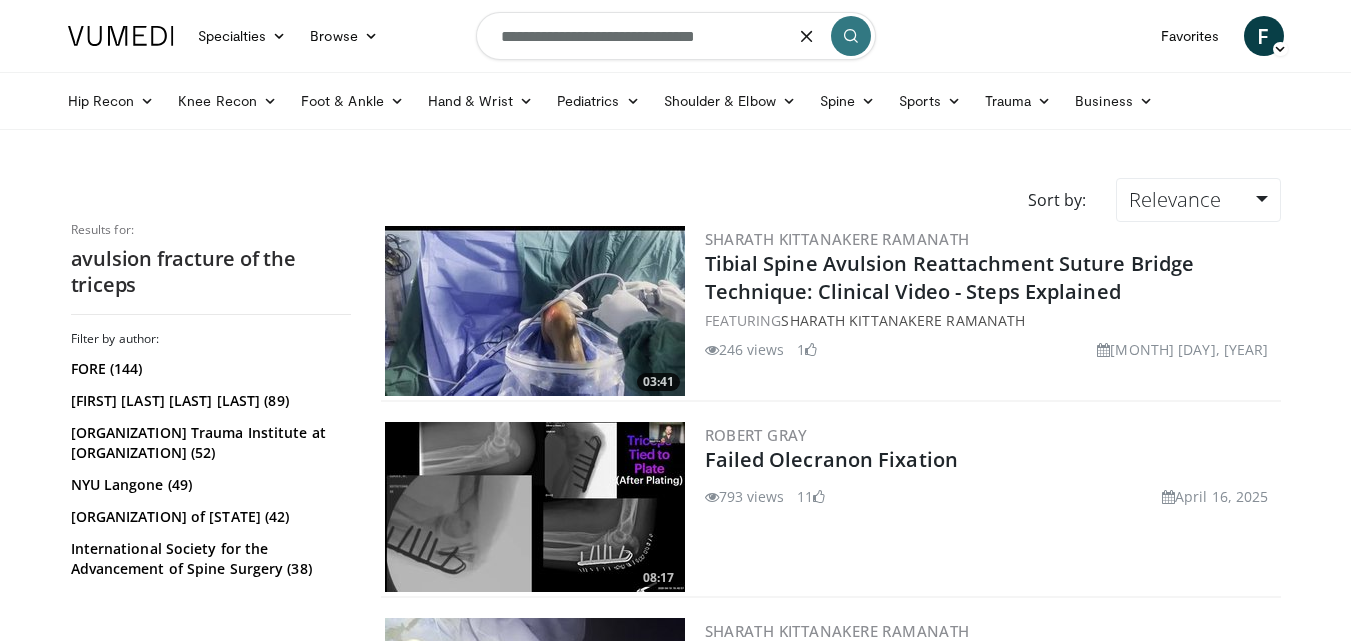 click at bounding box center [807, 36] 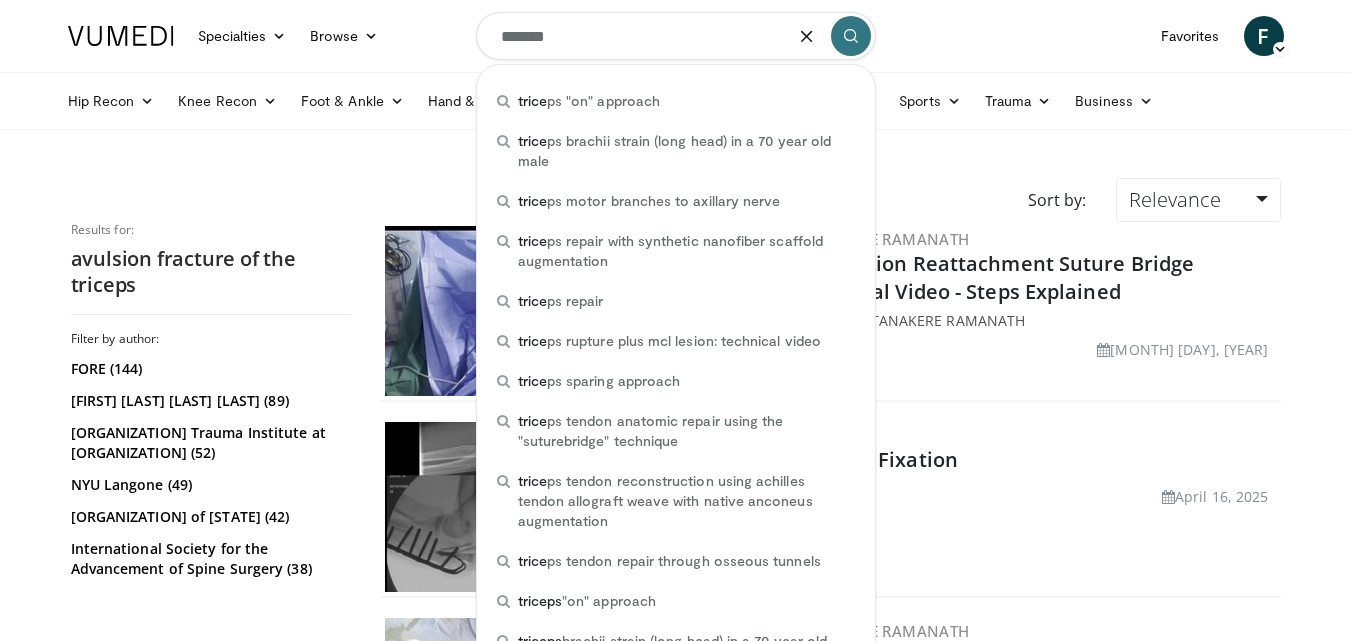 type on "*******" 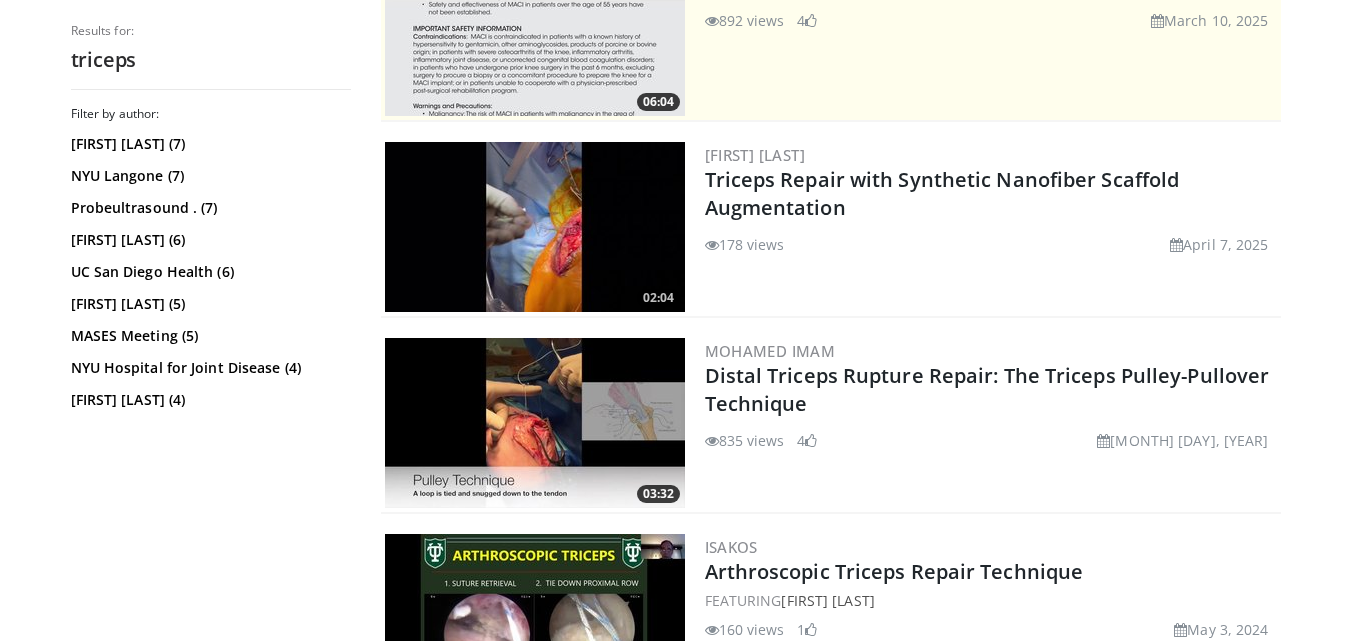 scroll, scrollTop: 558, scrollLeft: 0, axis: vertical 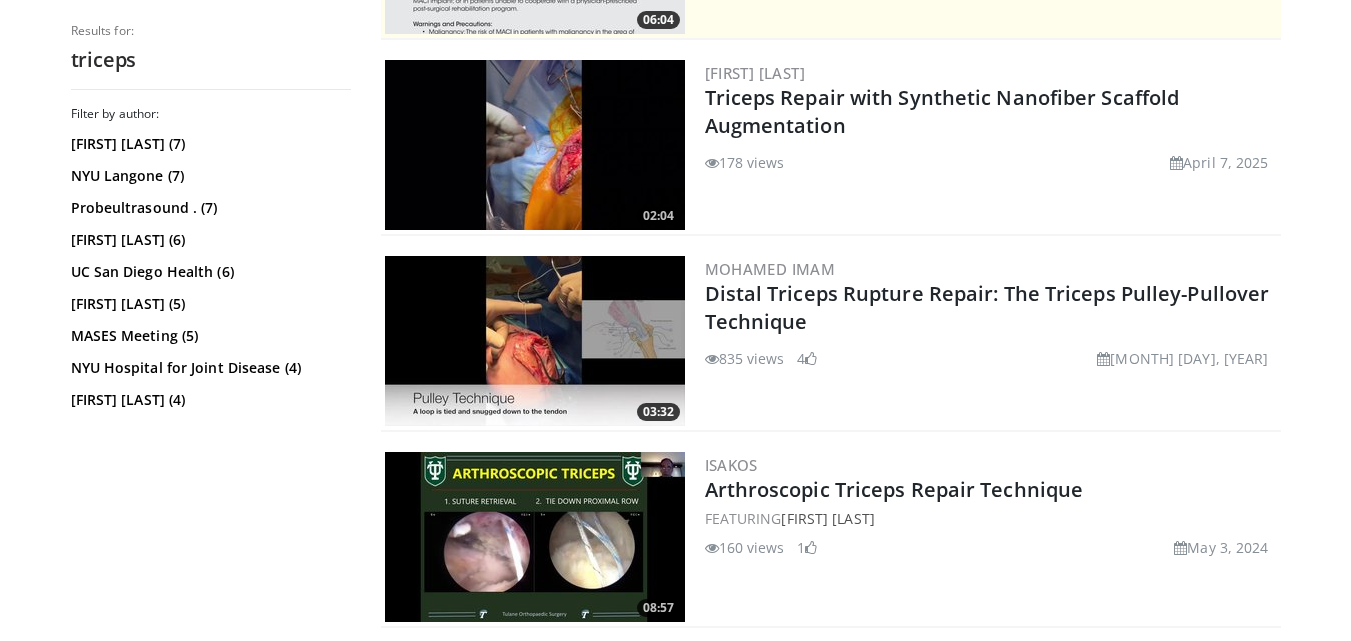 click at bounding box center (535, 341) 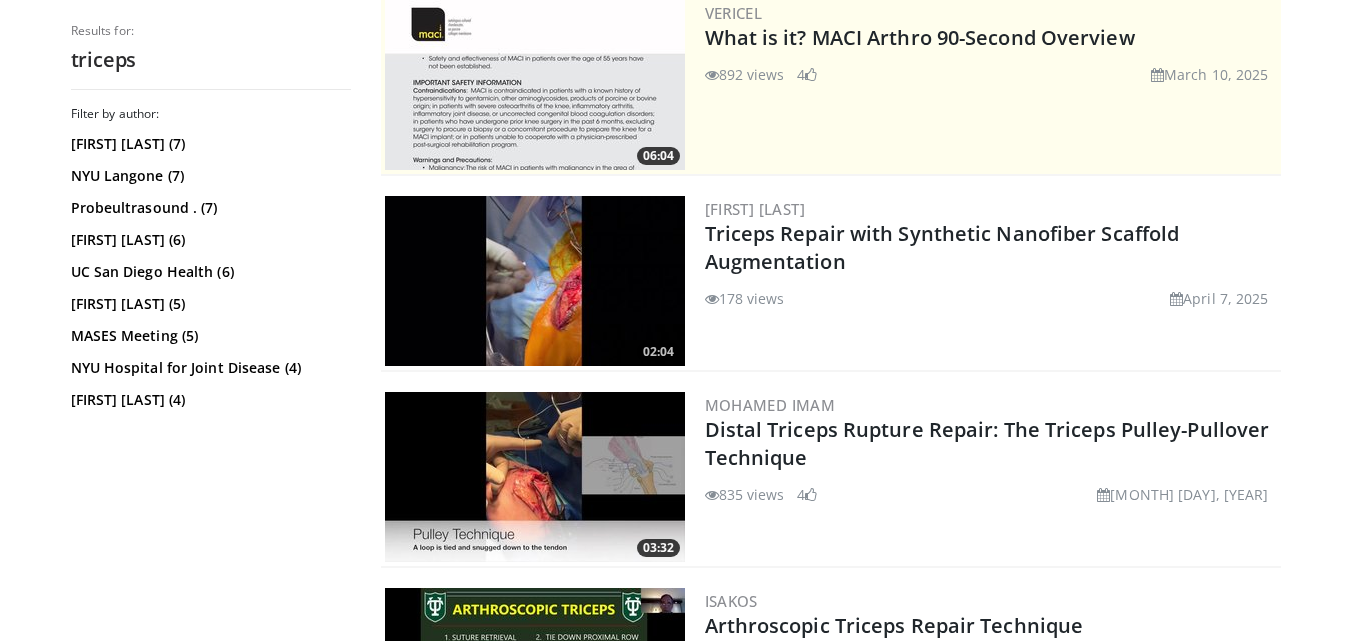 scroll, scrollTop: 417, scrollLeft: 0, axis: vertical 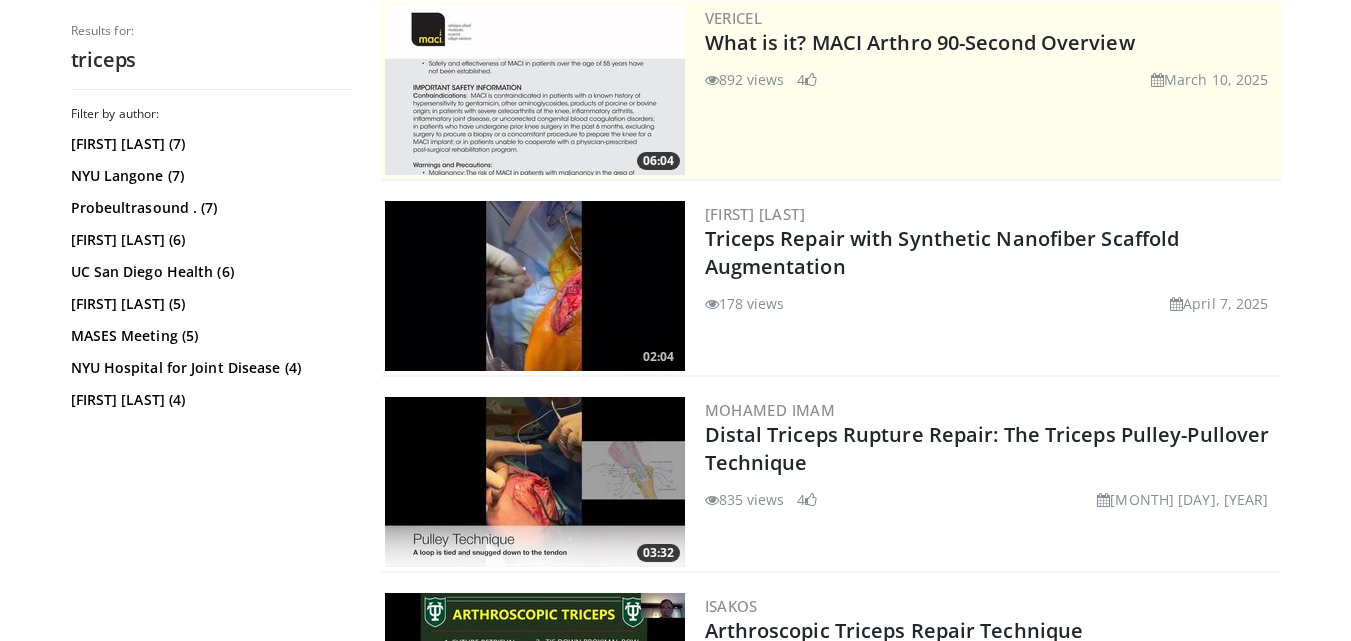 click at bounding box center (535, 286) 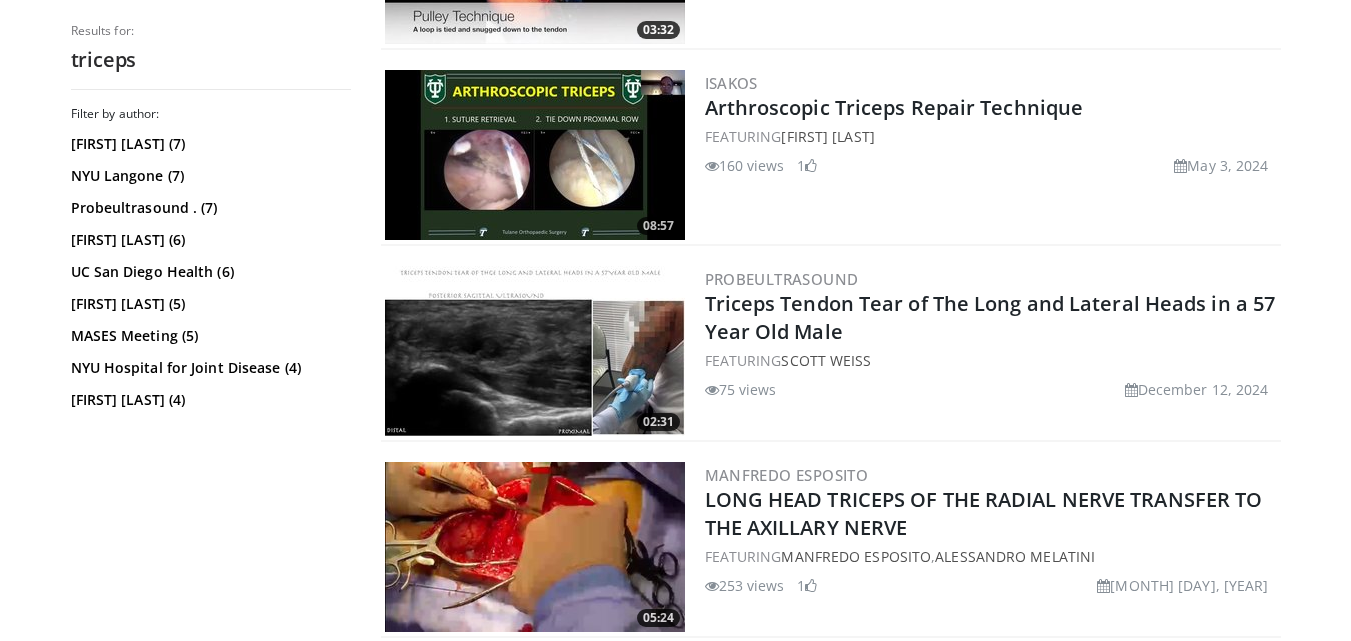 scroll, scrollTop: 941, scrollLeft: 0, axis: vertical 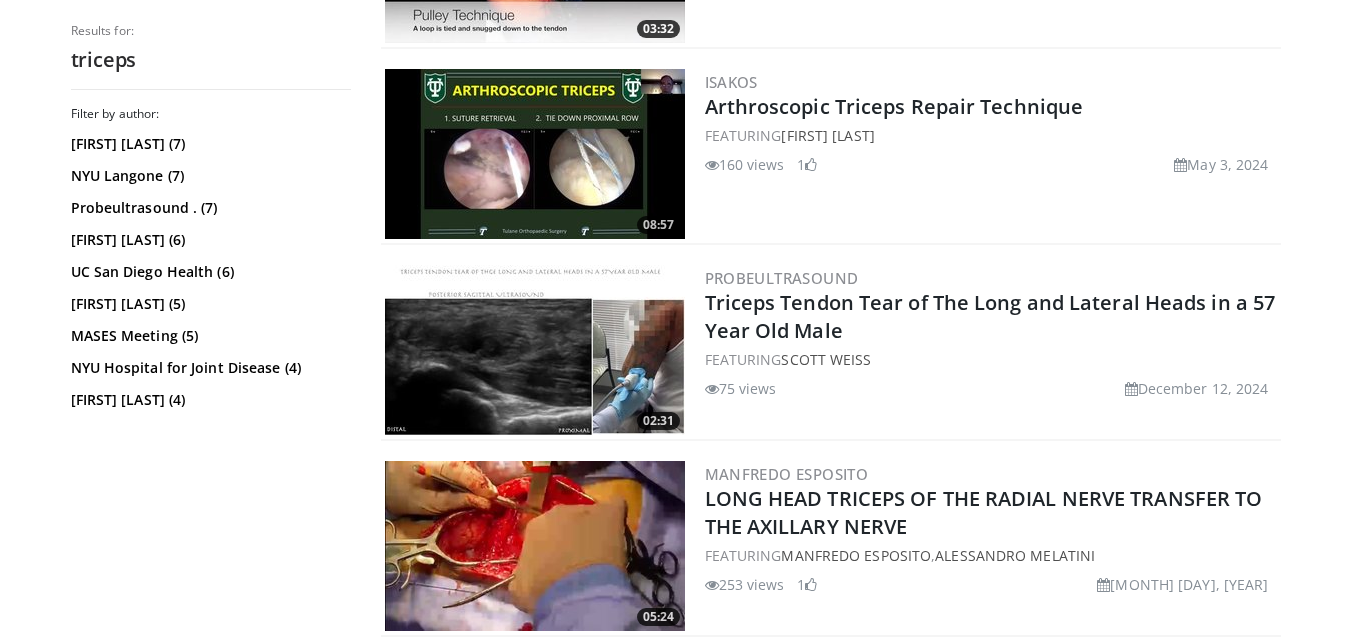click at bounding box center (535, 350) 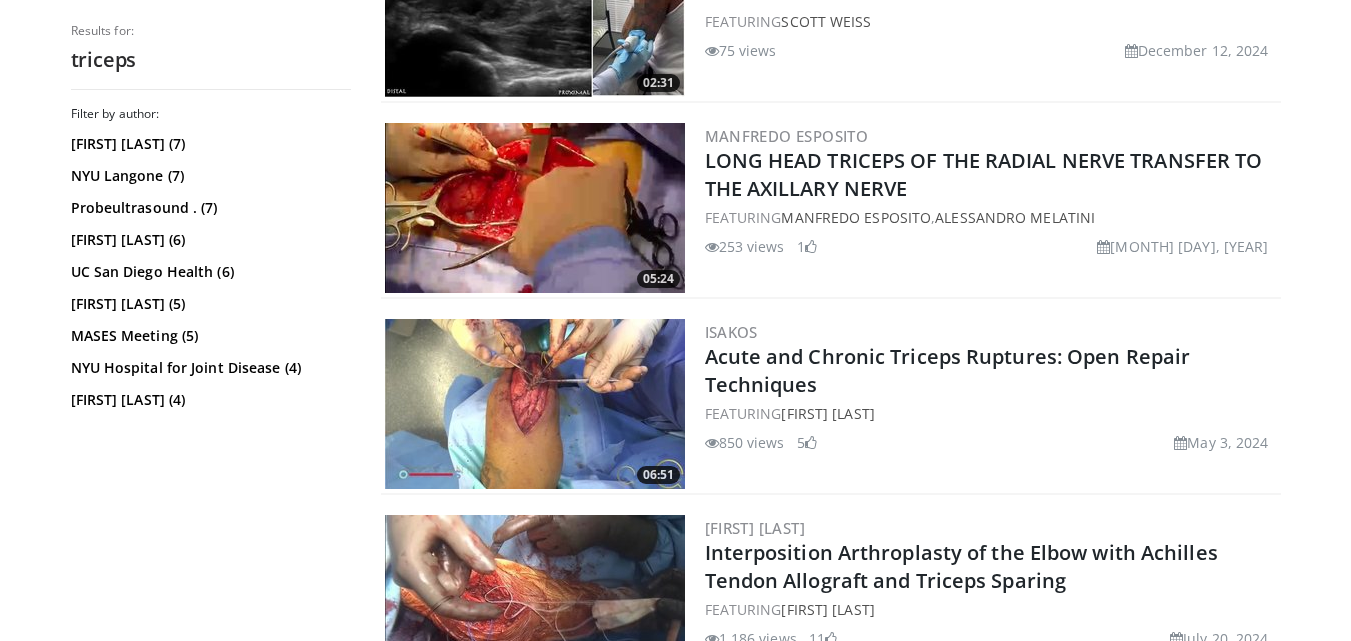 scroll, scrollTop: 1281, scrollLeft: 0, axis: vertical 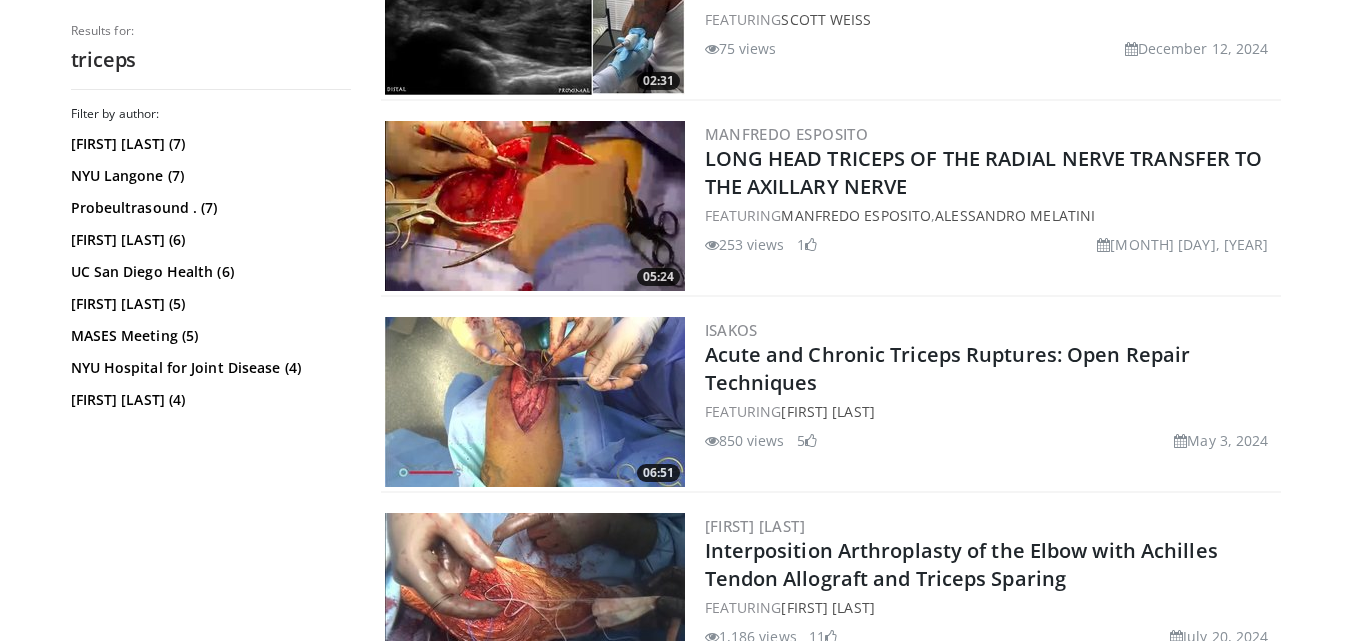 click at bounding box center (535, 402) 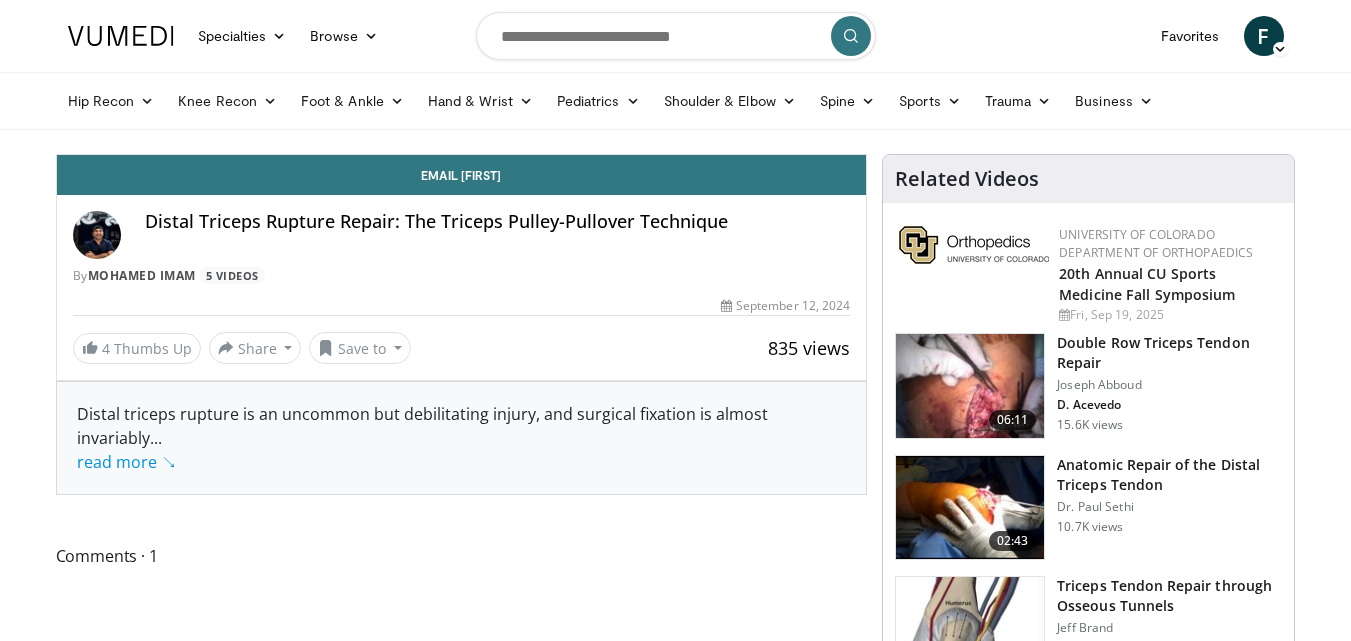 scroll, scrollTop: 0, scrollLeft: 0, axis: both 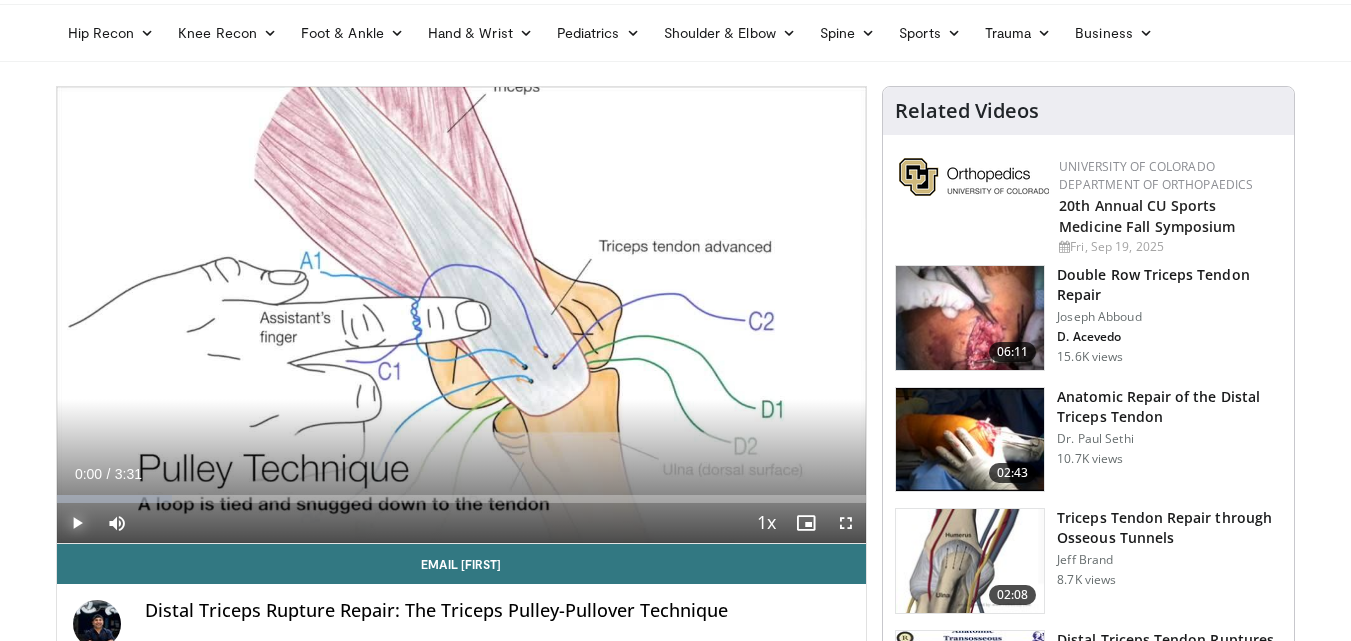 click at bounding box center (77, 523) 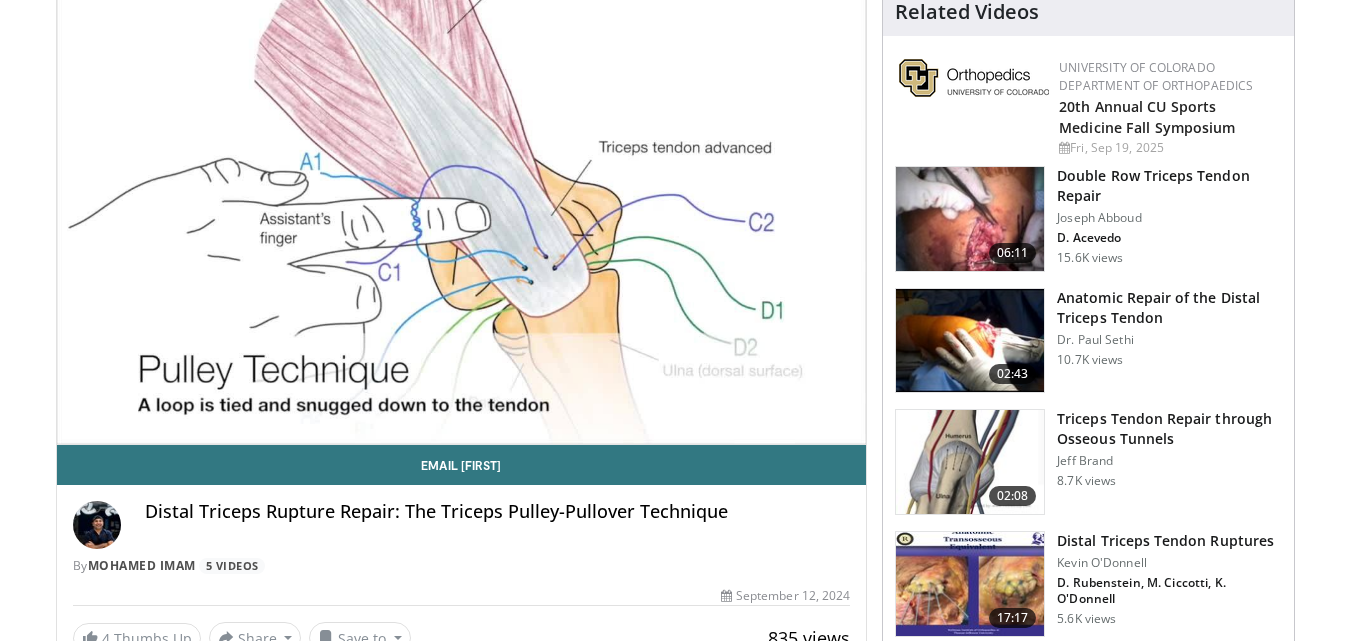 scroll, scrollTop: 147, scrollLeft: 0, axis: vertical 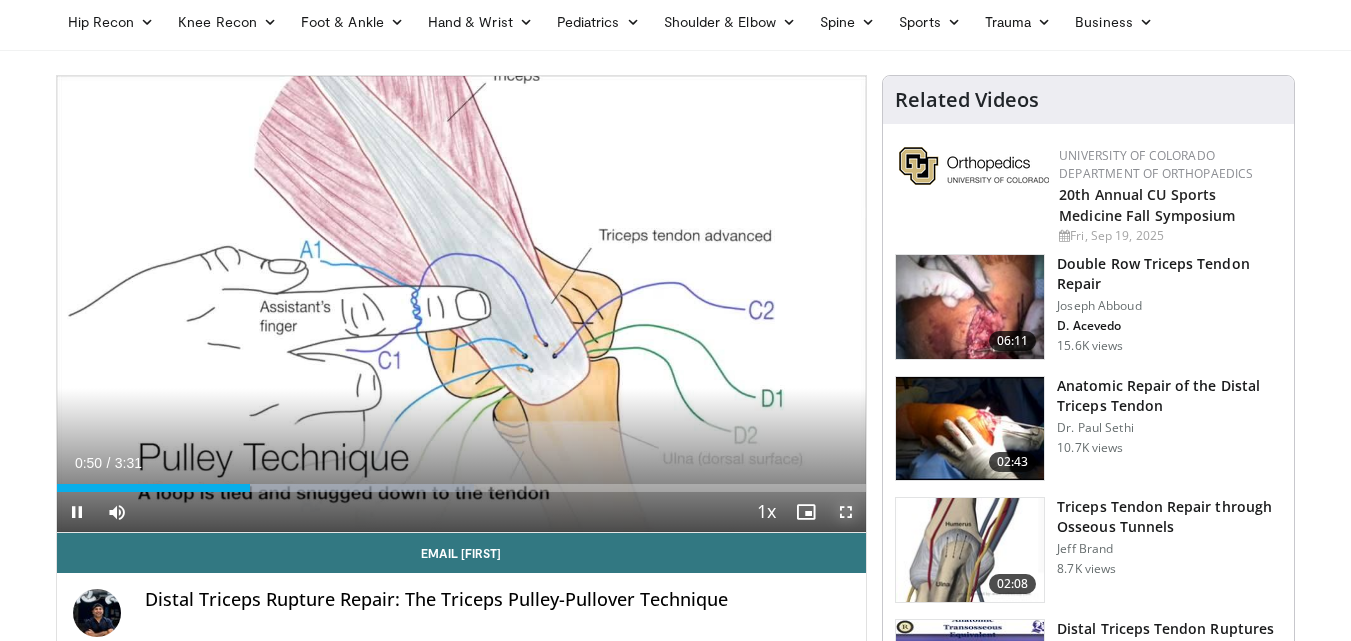 click at bounding box center [846, 512] 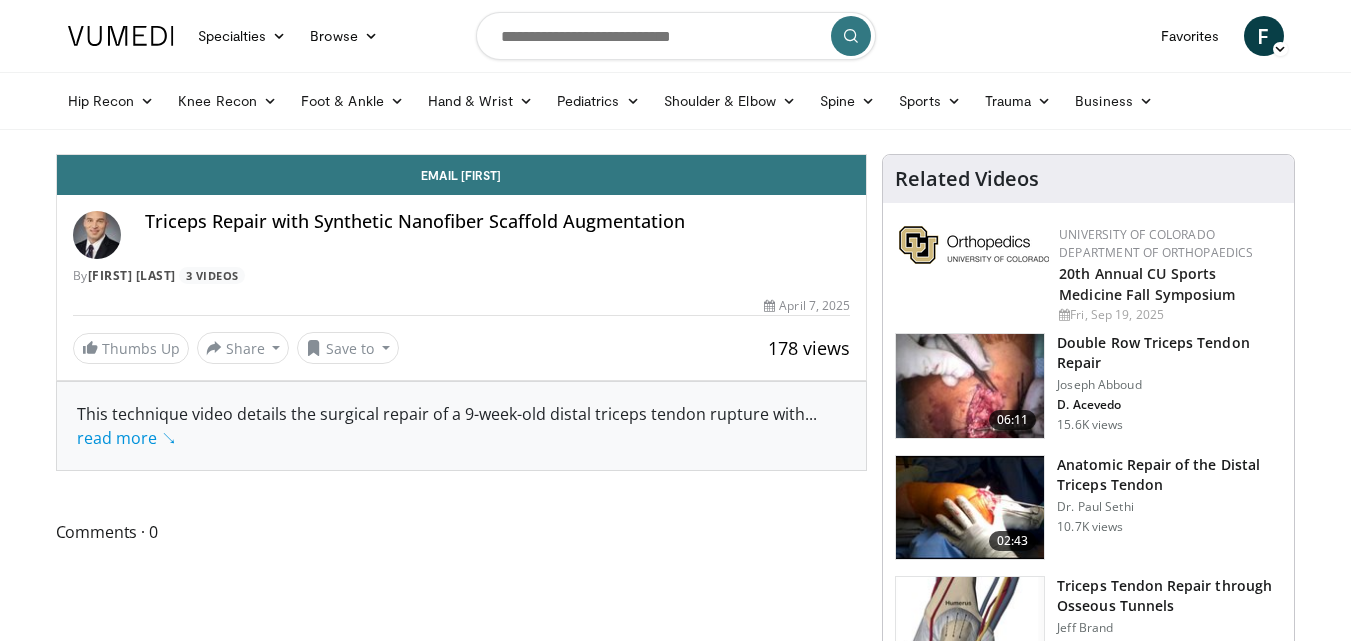 scroll, scrollTop: 0, scrollLeft: 0, axis: both 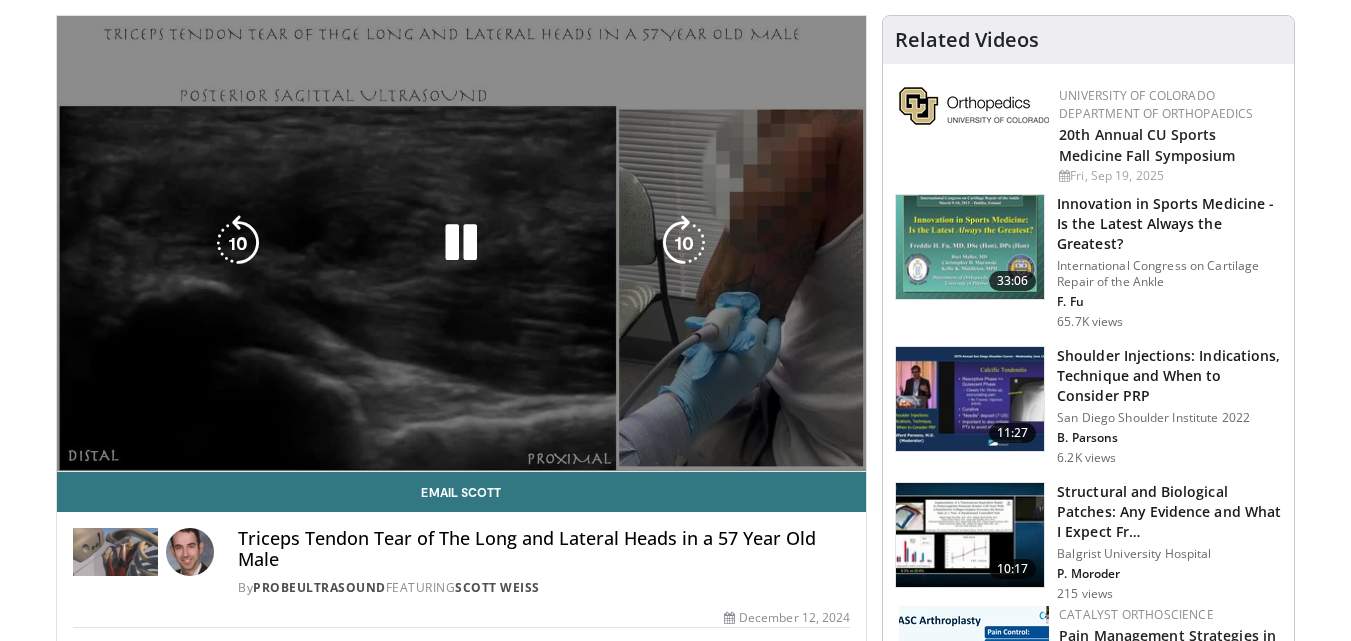 click on "10 seconds
Tap to unmute" at bounding box center [462, 243] 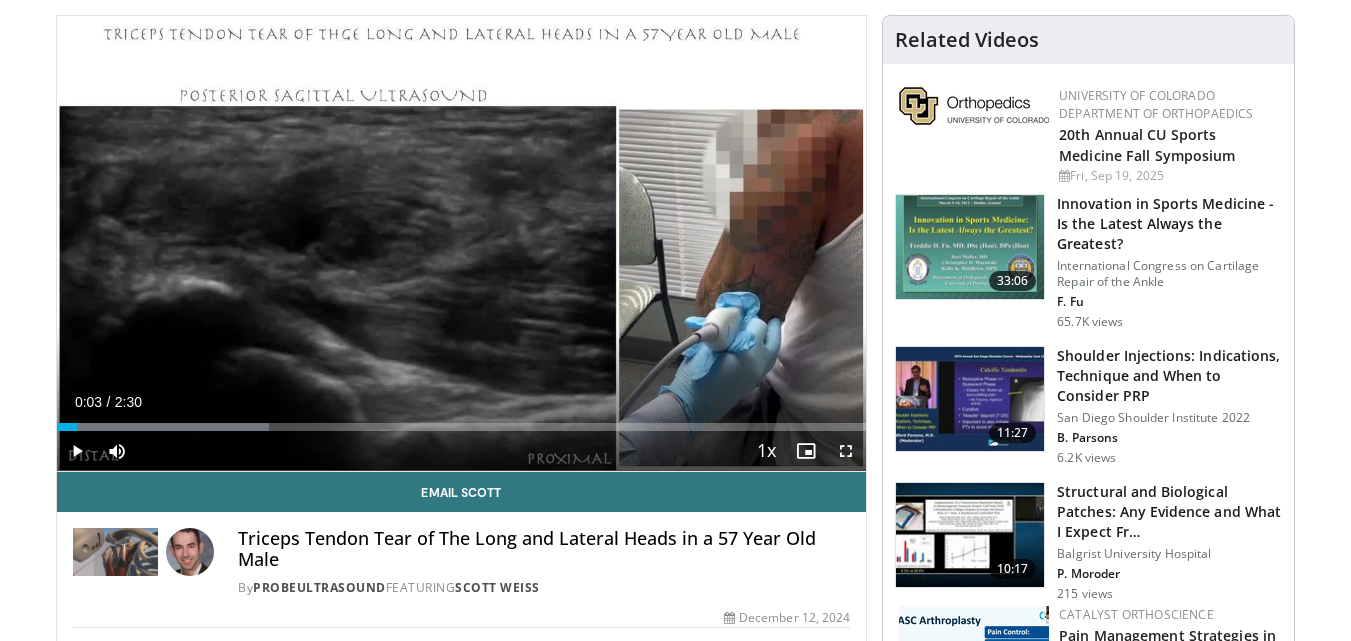 click on "10 seconds
Tap to unmute" at bounding box center [462, 243] 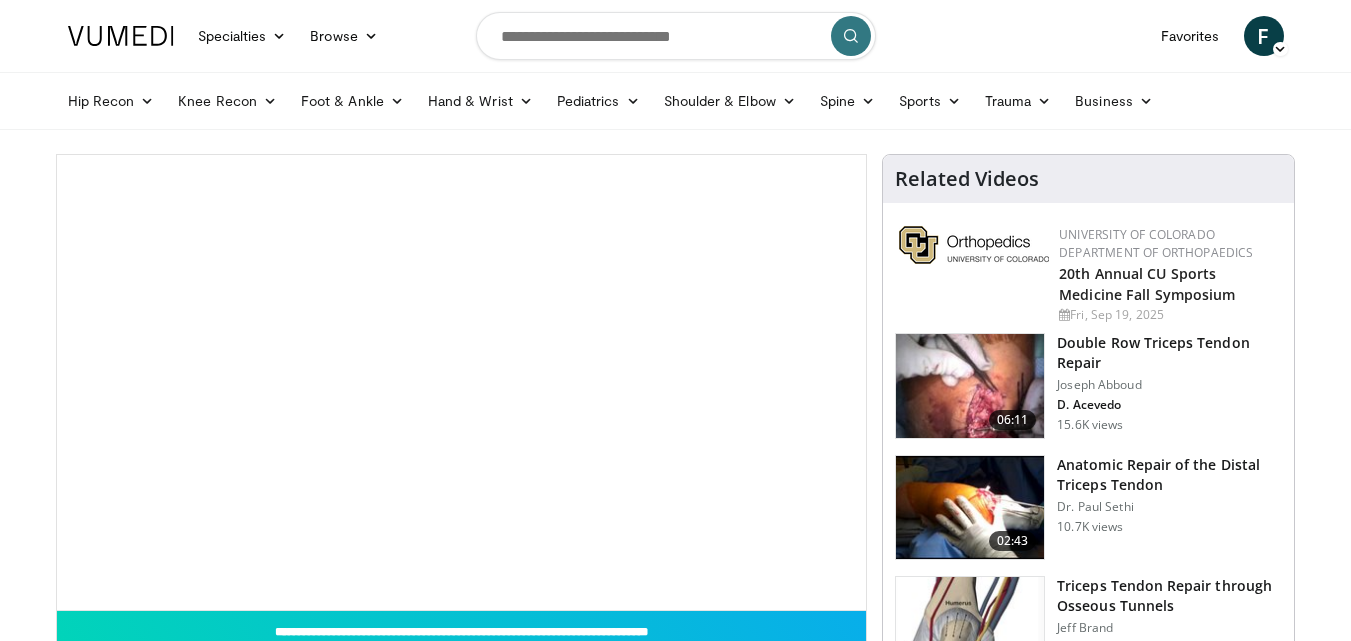 scroll, scrollTop: 0, scrollLeft: 0, axis: both 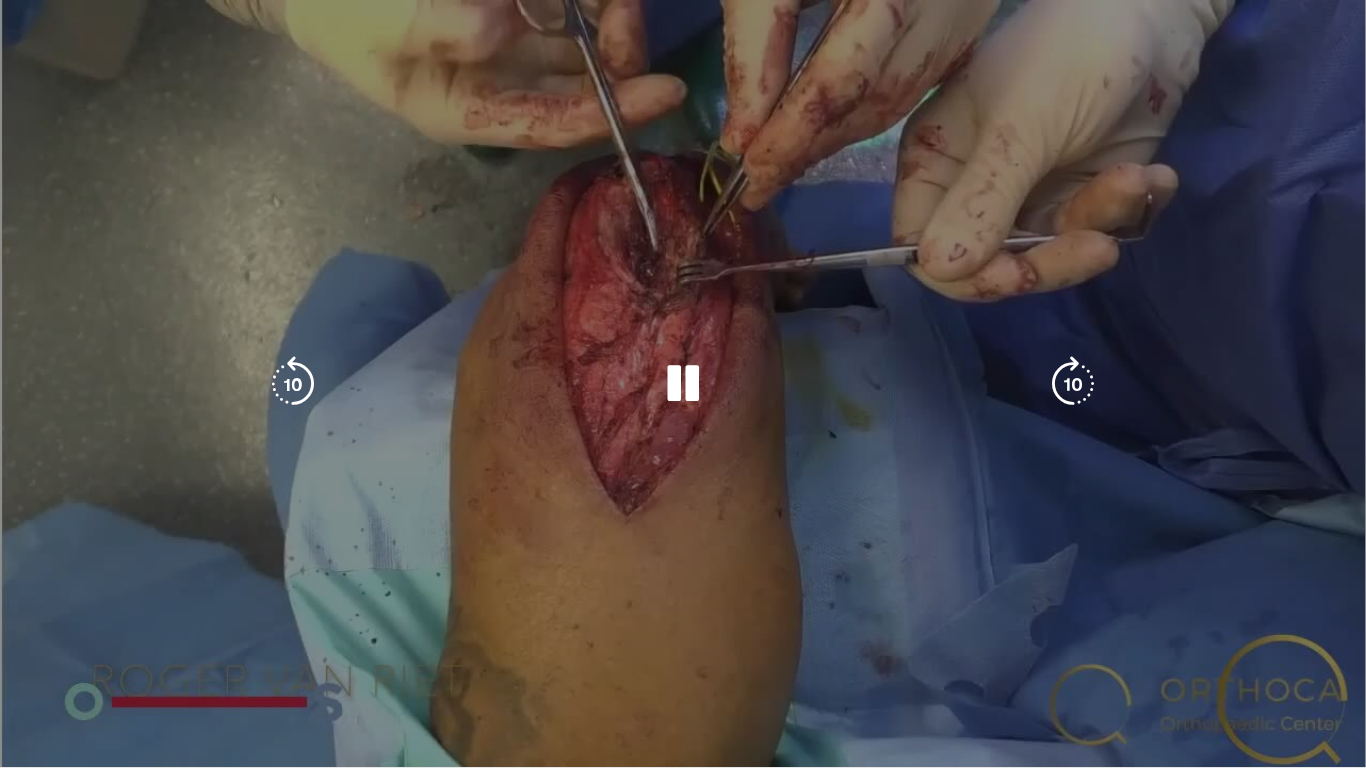 click on "10 seconds
Tap to unmute" at bounding box center (683, 383) 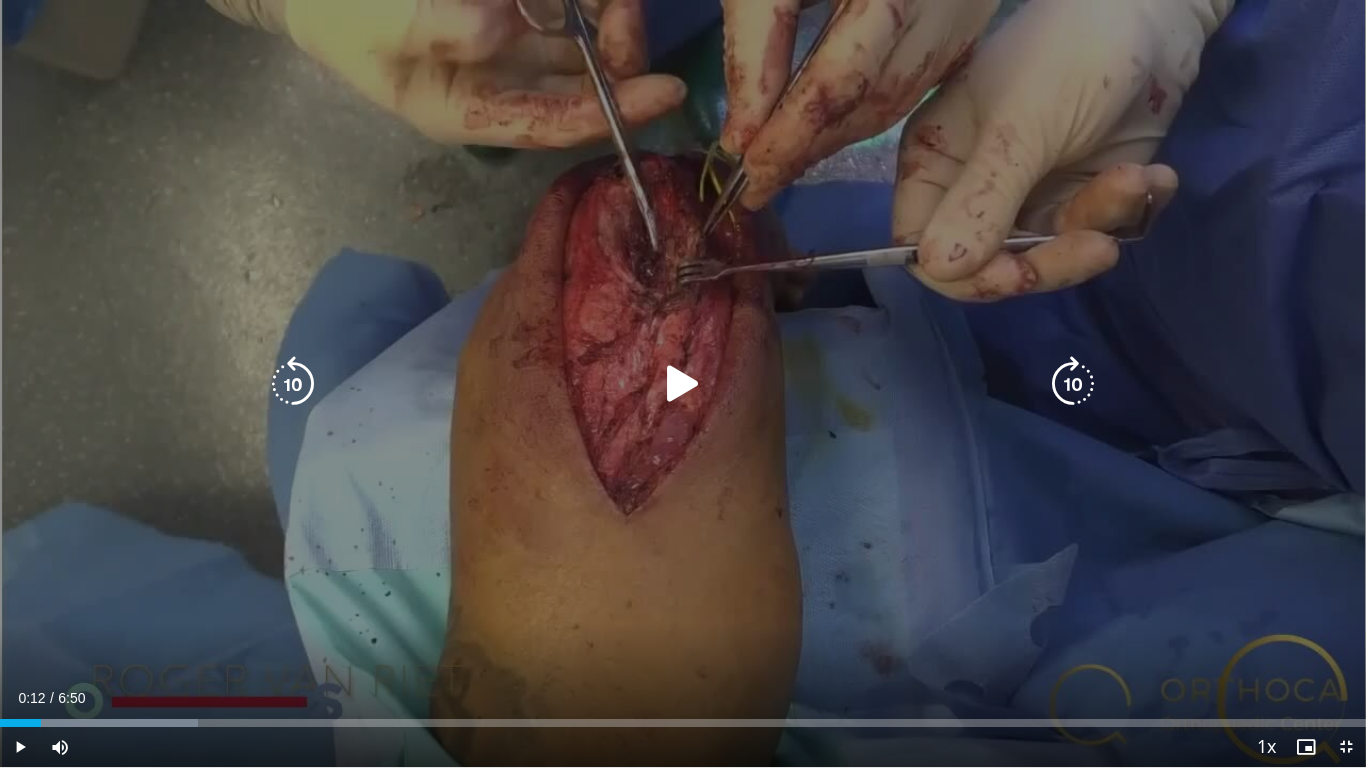 click at bounding box center [683, 384] 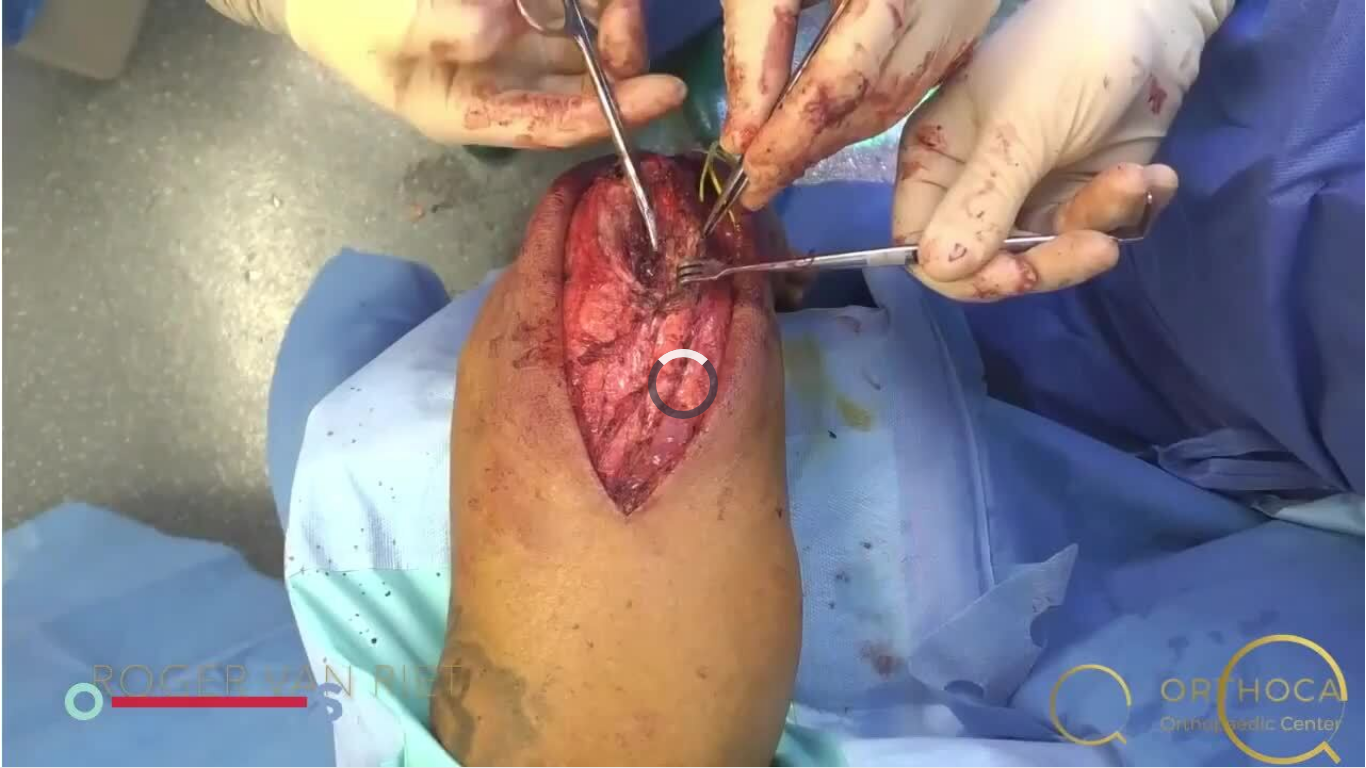 click on "10 seconds
Tap to unmute" at bounding box center [683, 383] 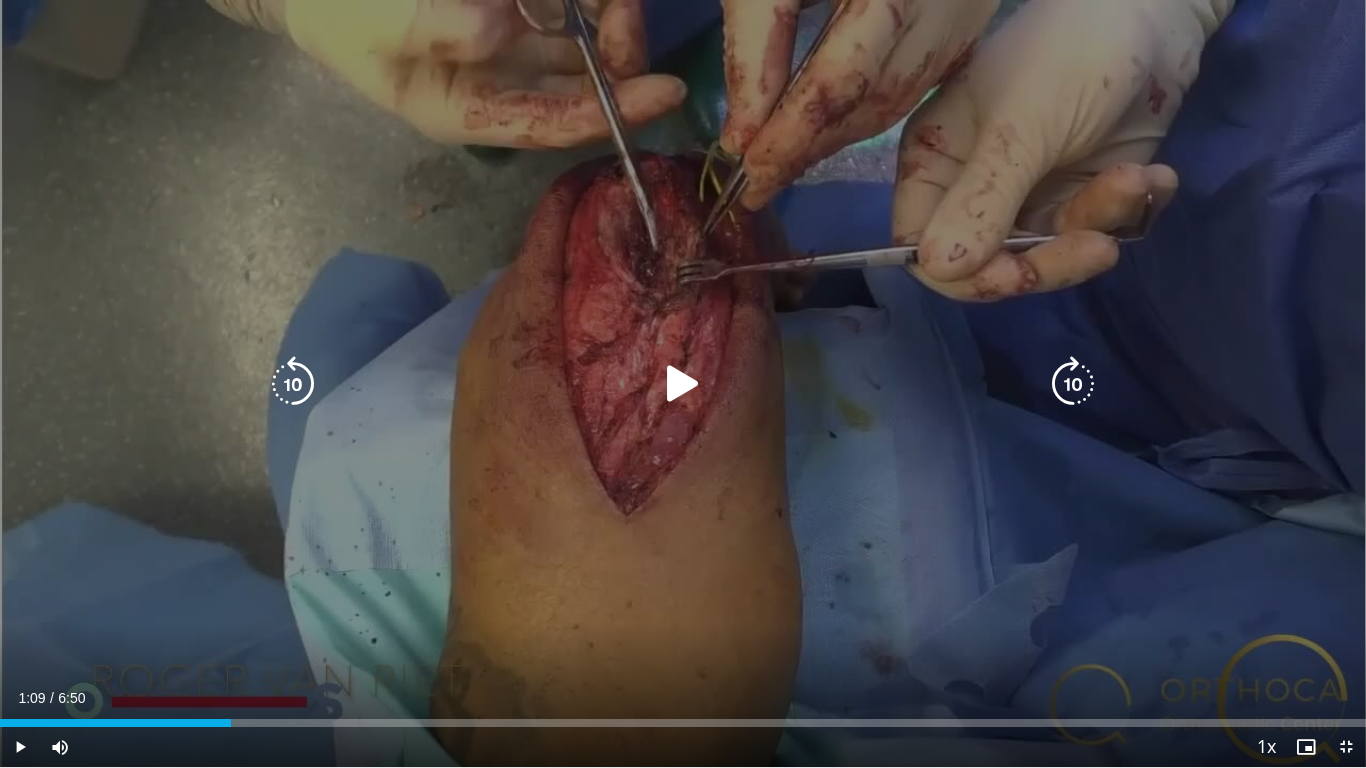 click at bounding box center (293, 384) 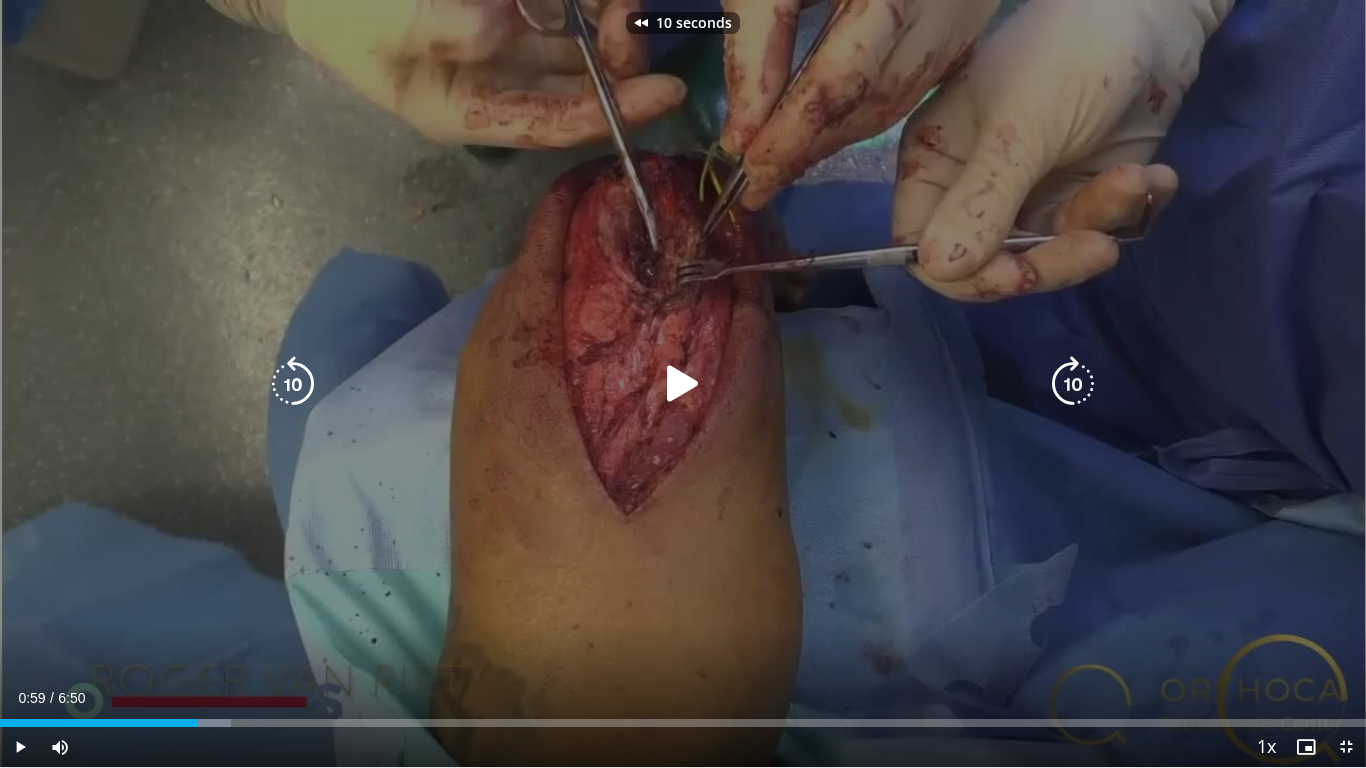 click at bounding box center [683, 384] 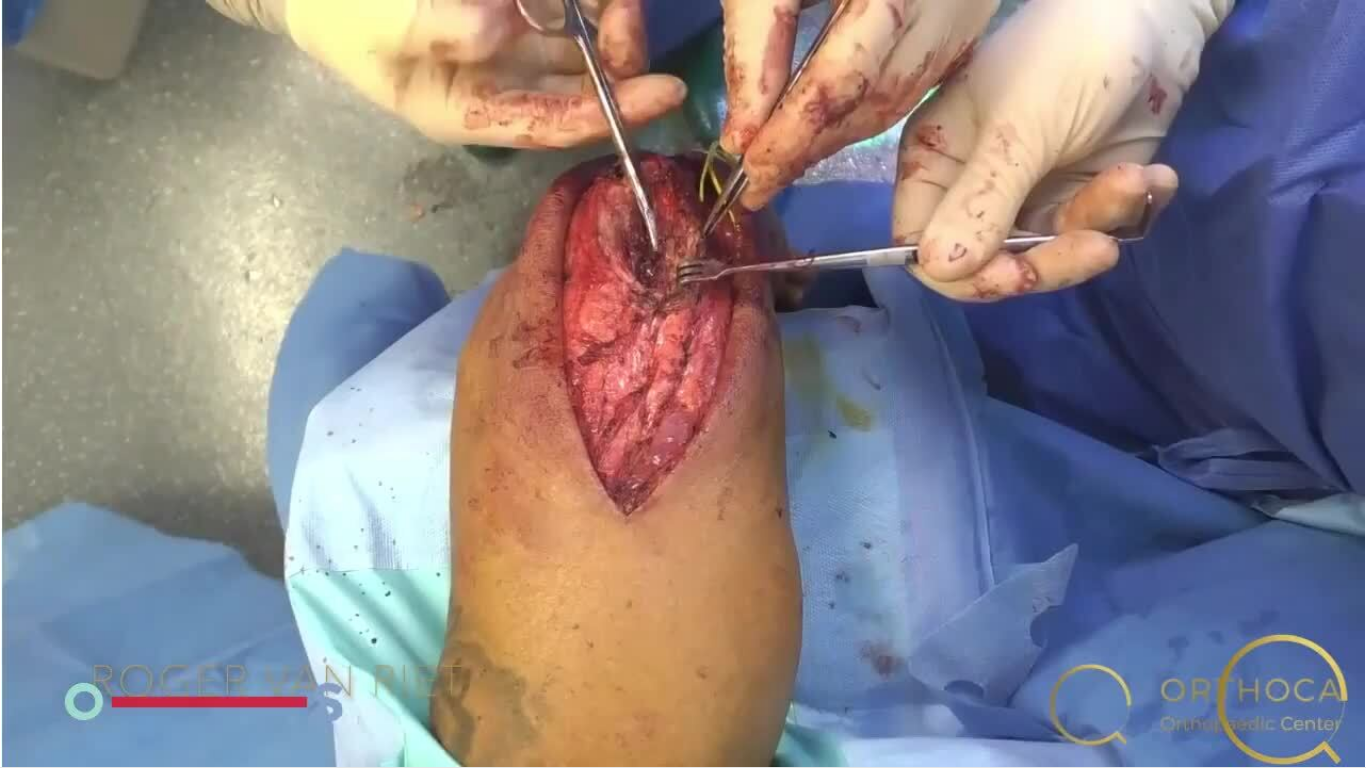 click on "10 seconds
Tap to unmute" at bounding box center (683, 383) 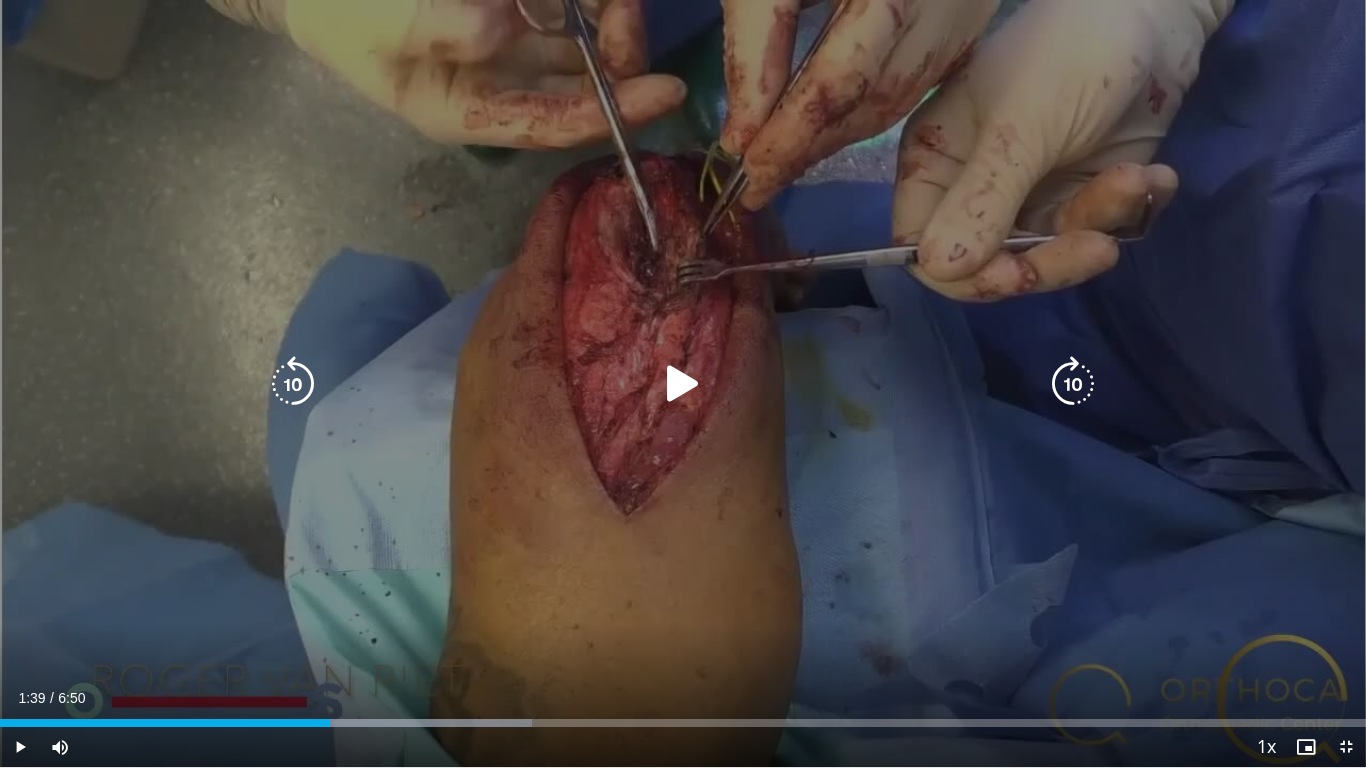 click on "10 seconds
Tap to unmute" at bounding box center (683, 383) 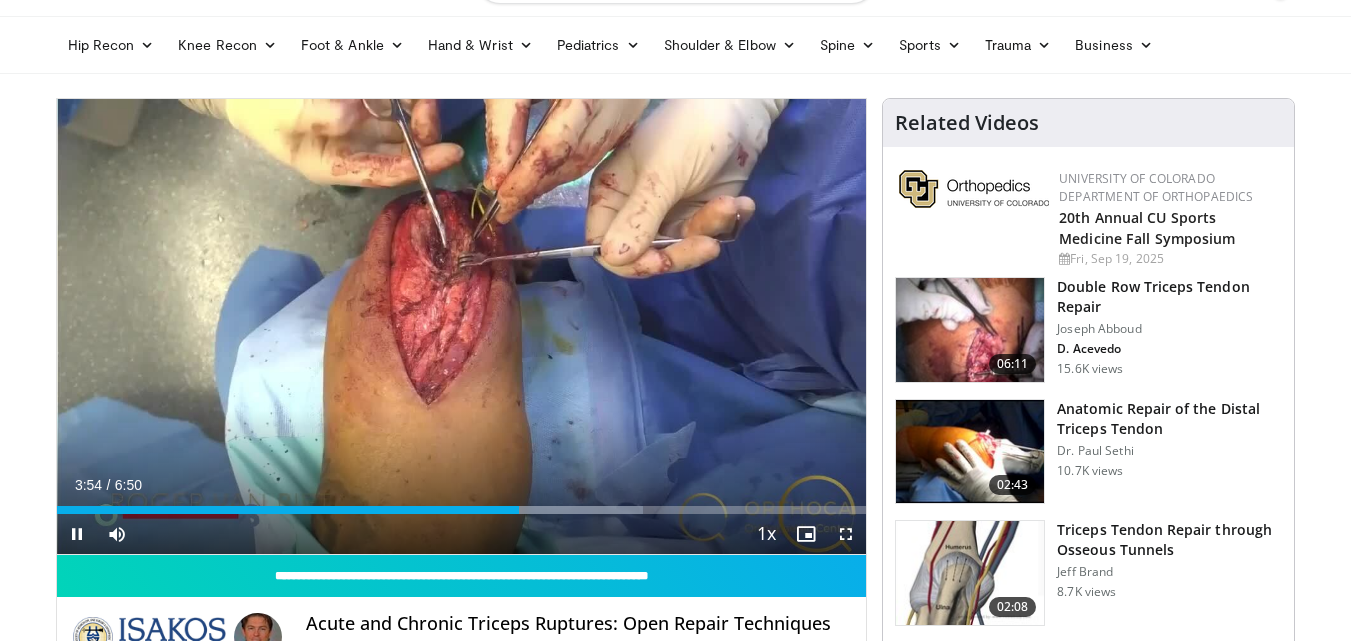 click on "10 seconds
Tap to unmute" at bounding box center (462, 326) 